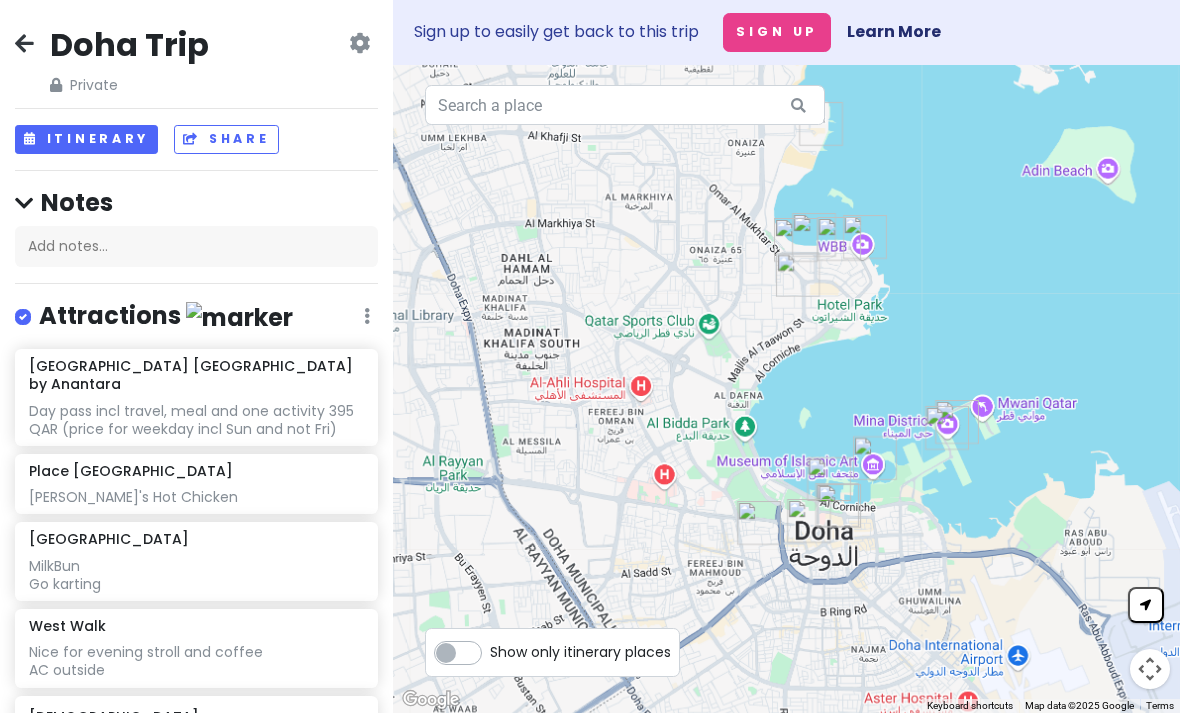 scroll, scrollTop: 0, scrollLeft: 0, axis: both 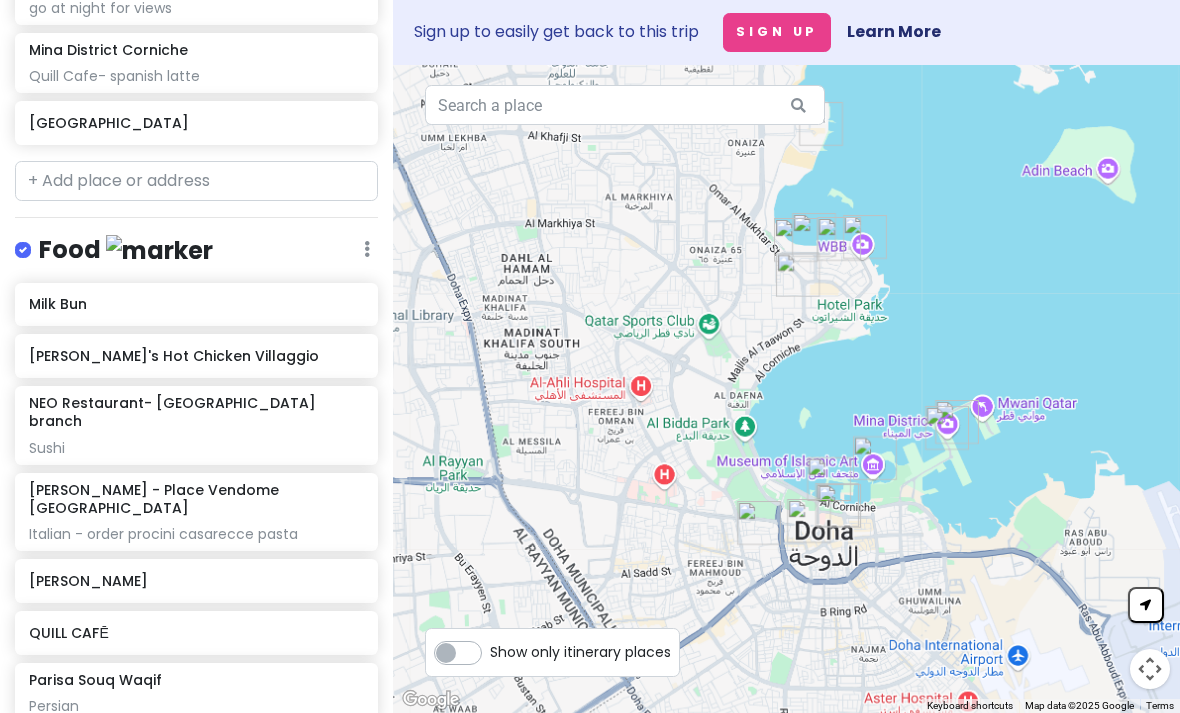 click on "Food   Edit Reorder Delete List" at bounding box center (196, 254) 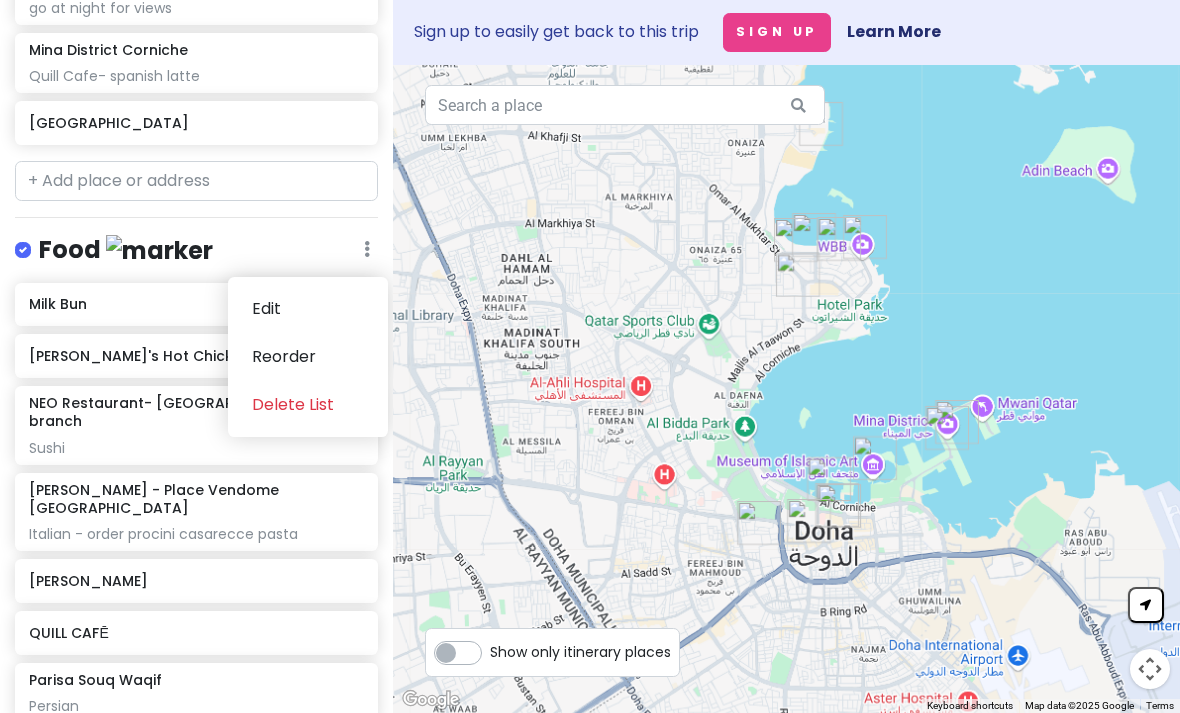 click at bounding box center [159, 250] 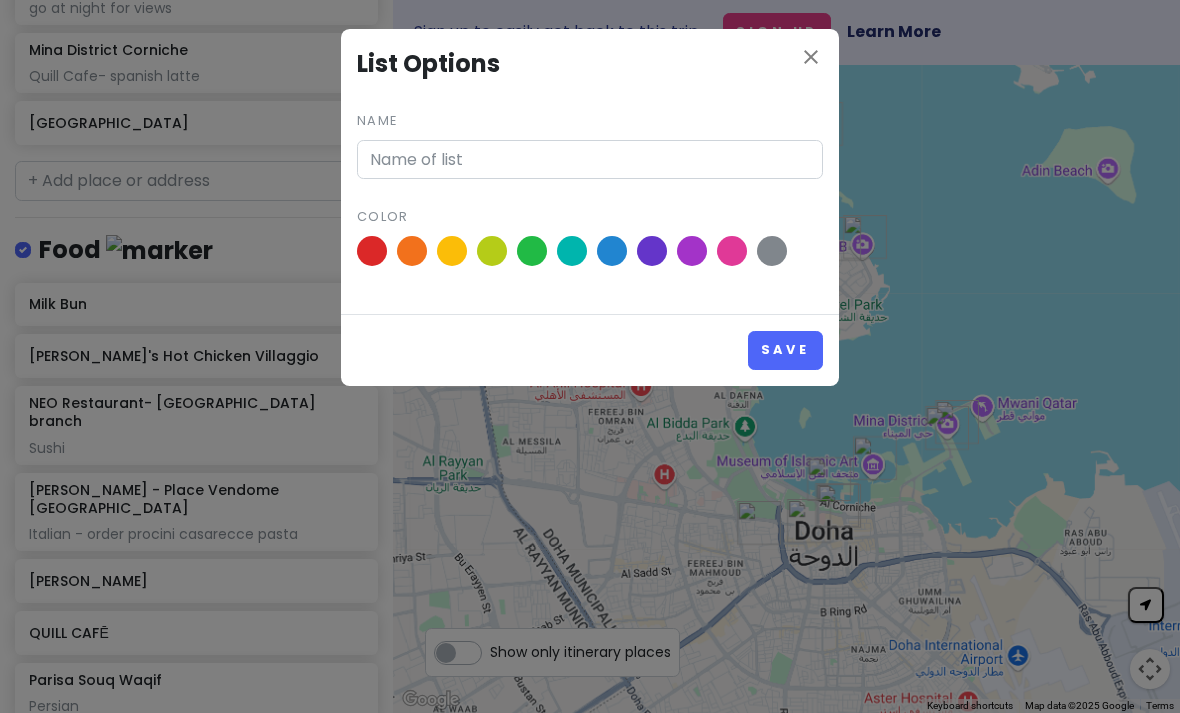 type on "Food" 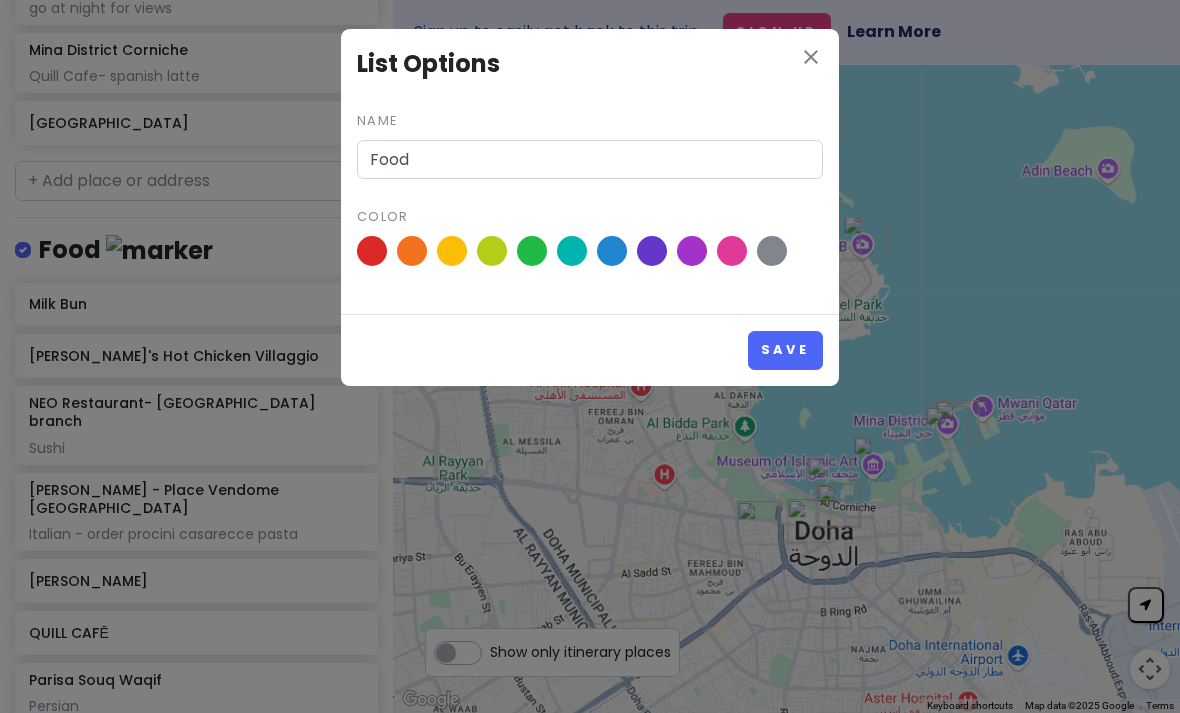 click on "Name Food" at bounding box center [590, 143] 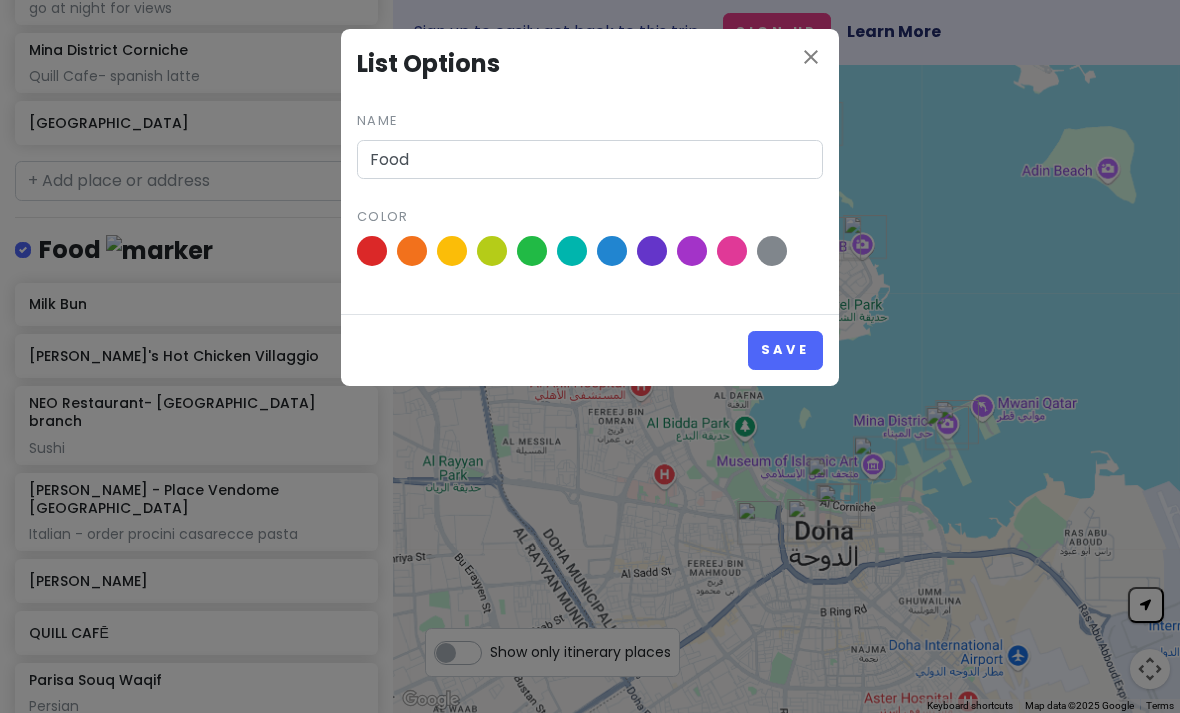 click on "Name Food" at bounding box center [590, 143] 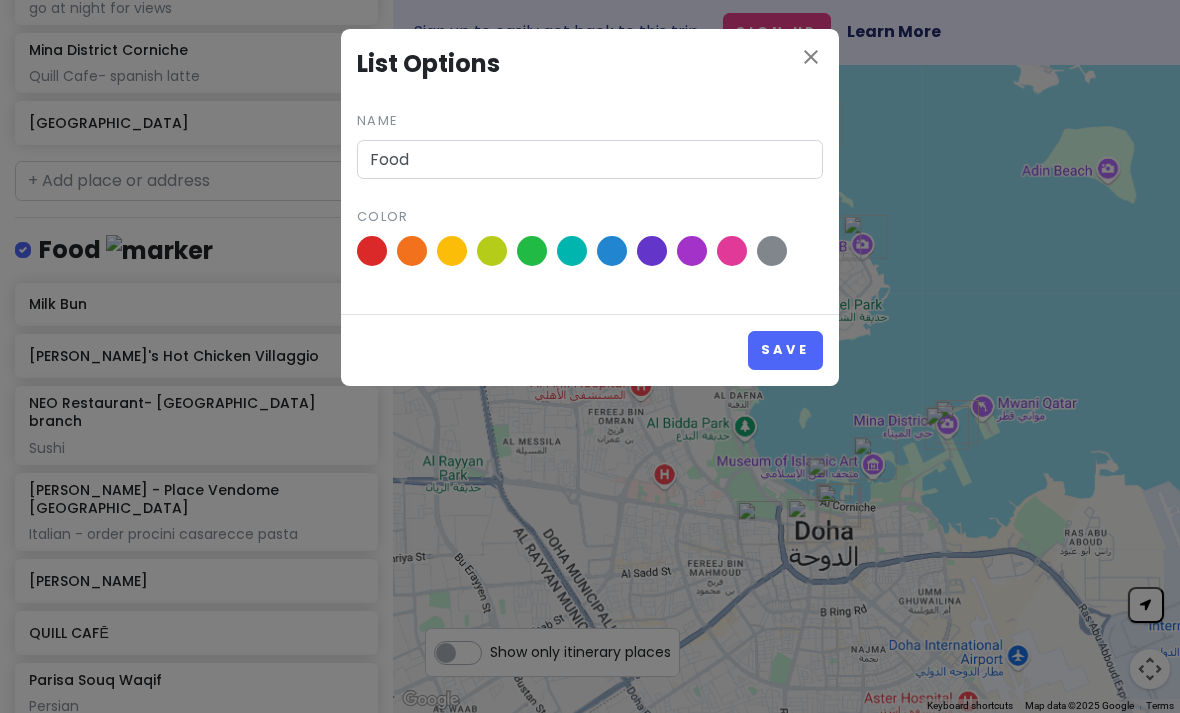 click on "close List Options Name Food Color Save" at bounding box center [590, 356] 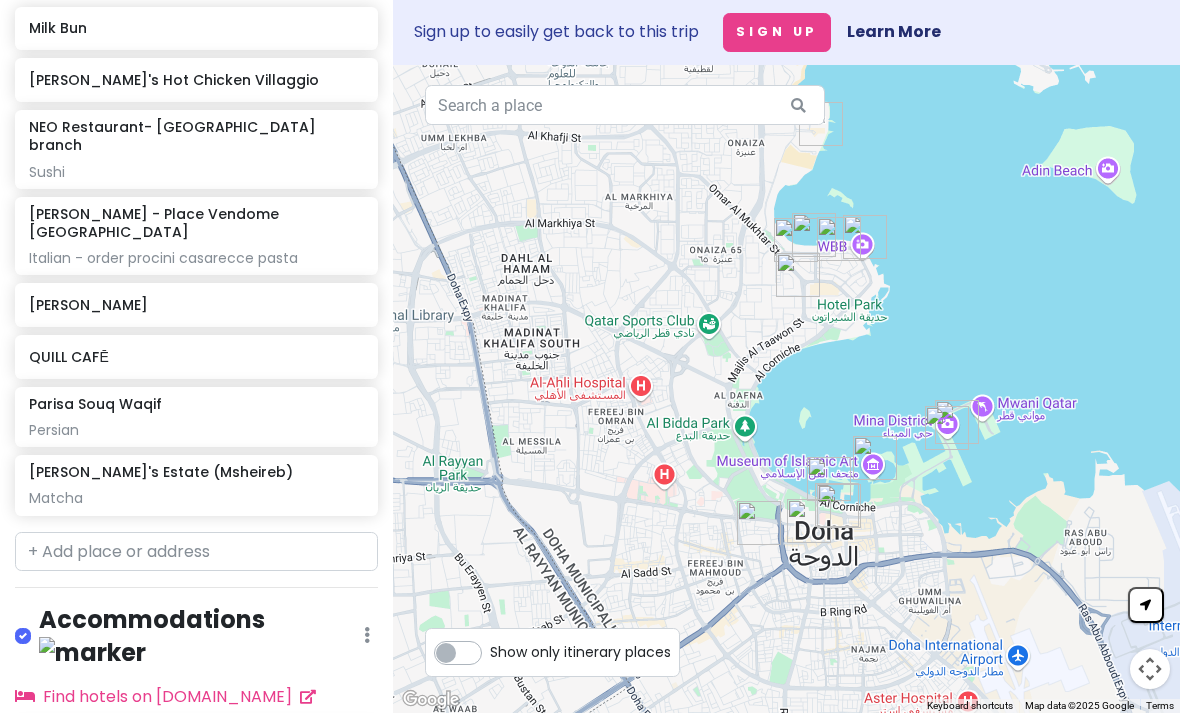 scroll, scrollTop: 1752, scrollLeft: 0, axis: vertical 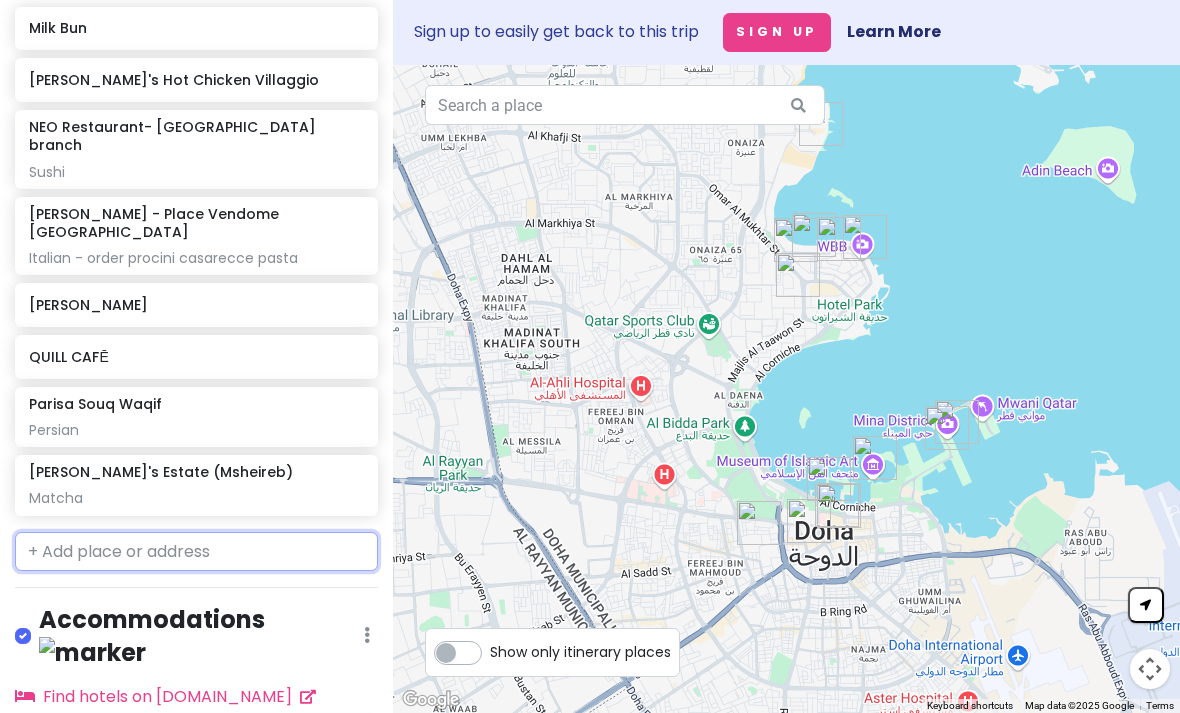 click at bounding box center (196, 552) 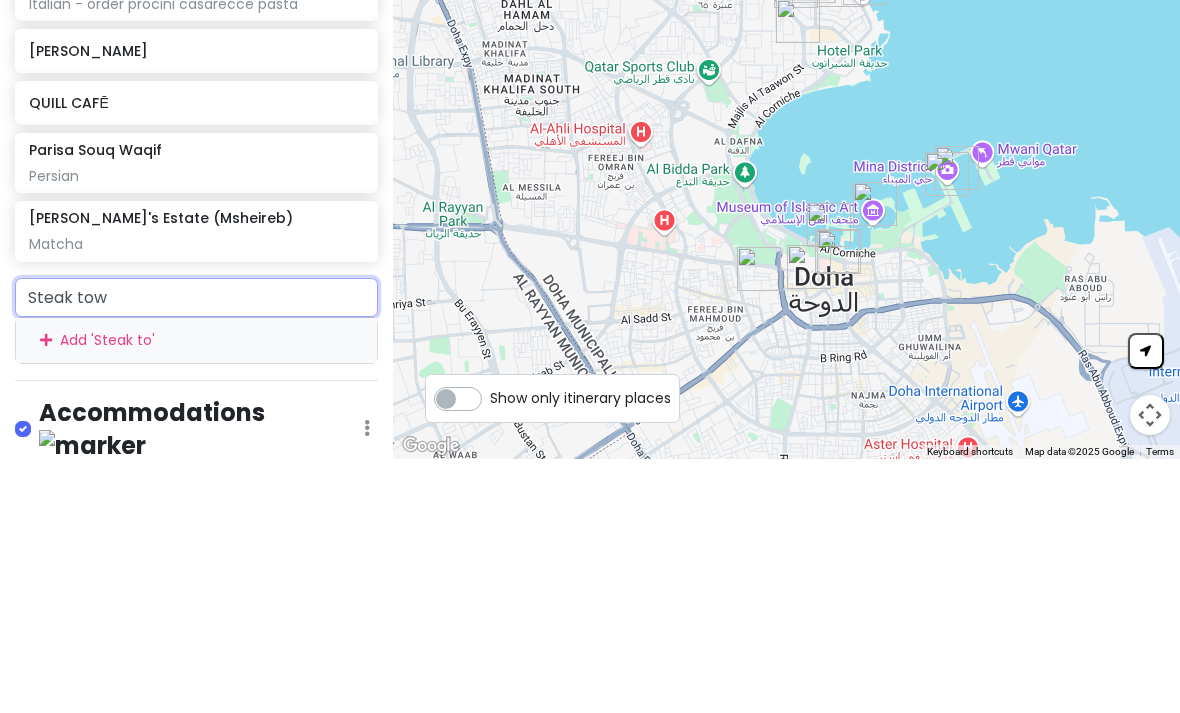 type on "Steak town" 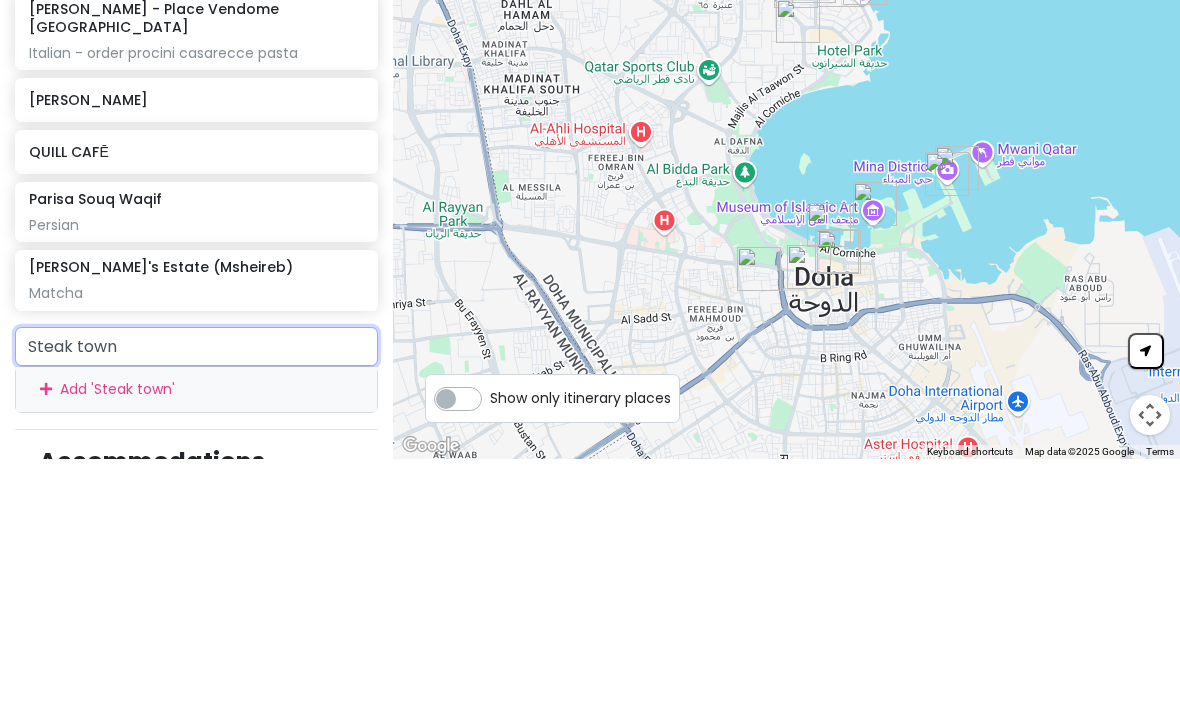 scroll, scrollTop: 1713, scrollLeft: 0, axis: vertical 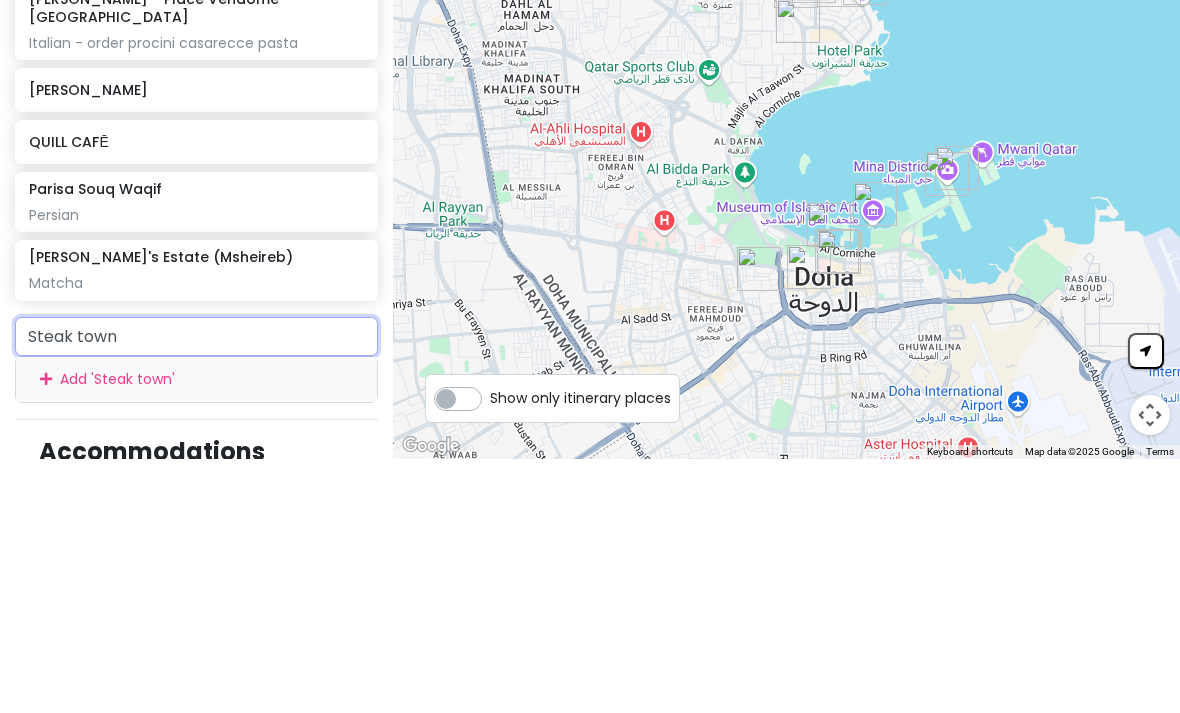 click on "Add ' Steak town '" at bounding box center (196, 633) 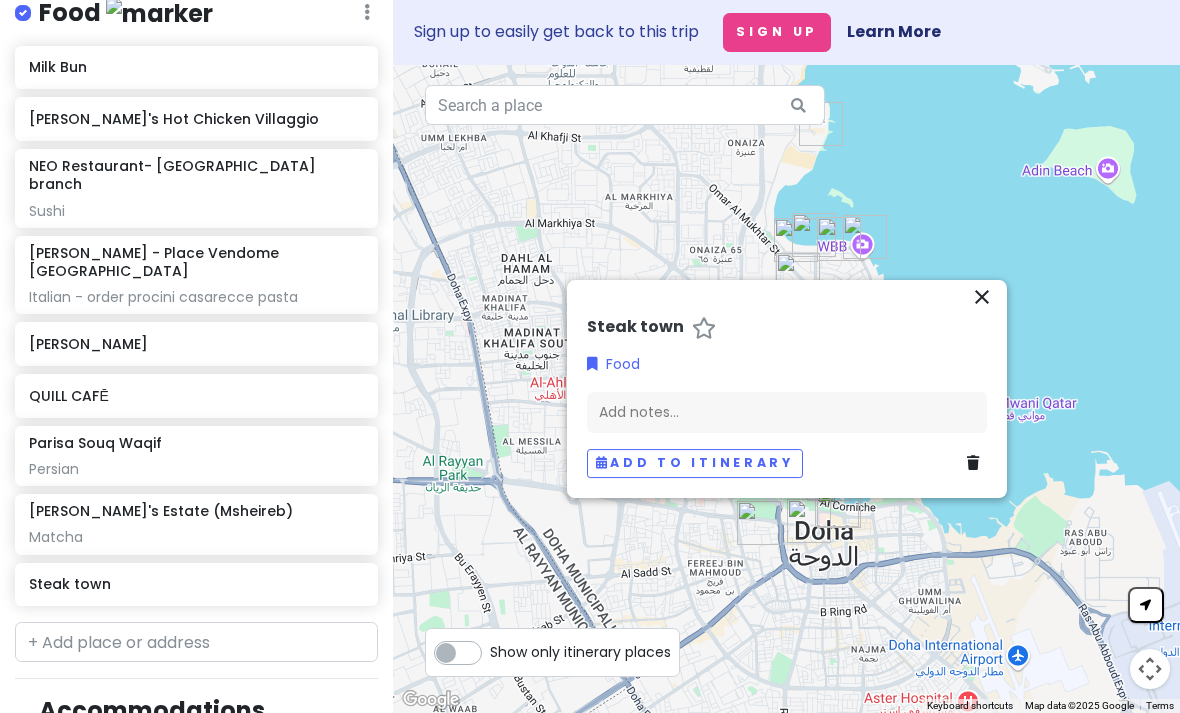 click on "close" at bounding box center (982, 297) 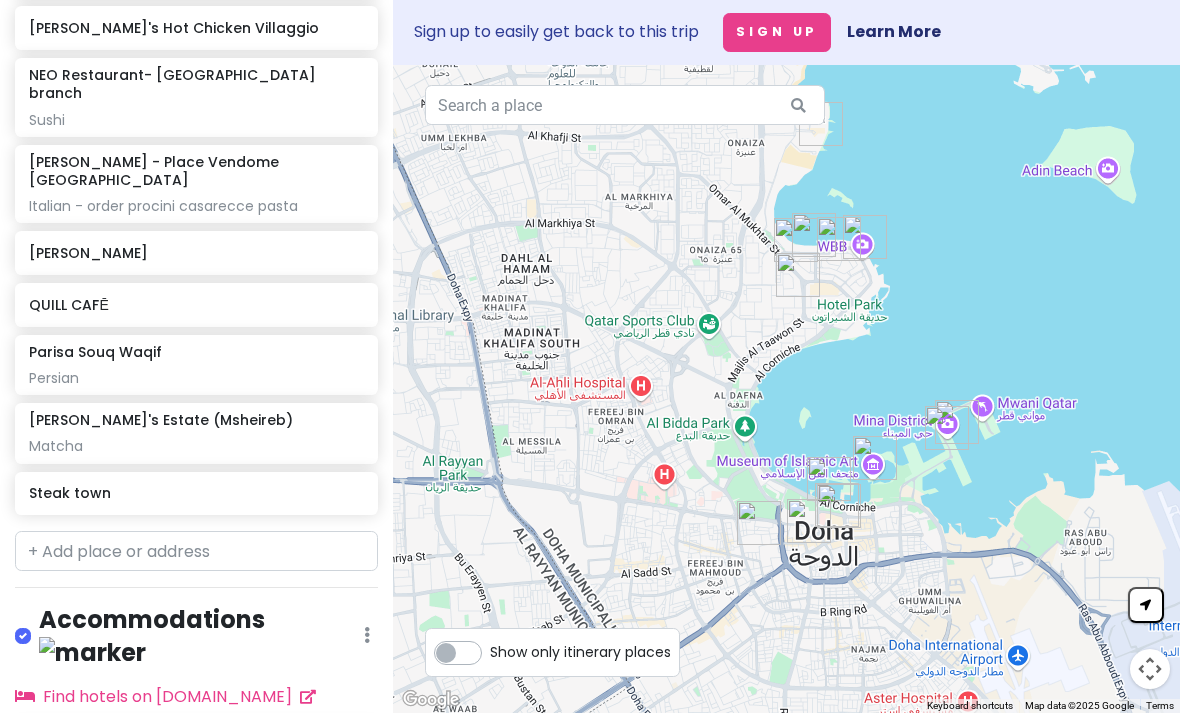 scroll, scrollTop: 1803, scrollLeft: 0, axis: vertical 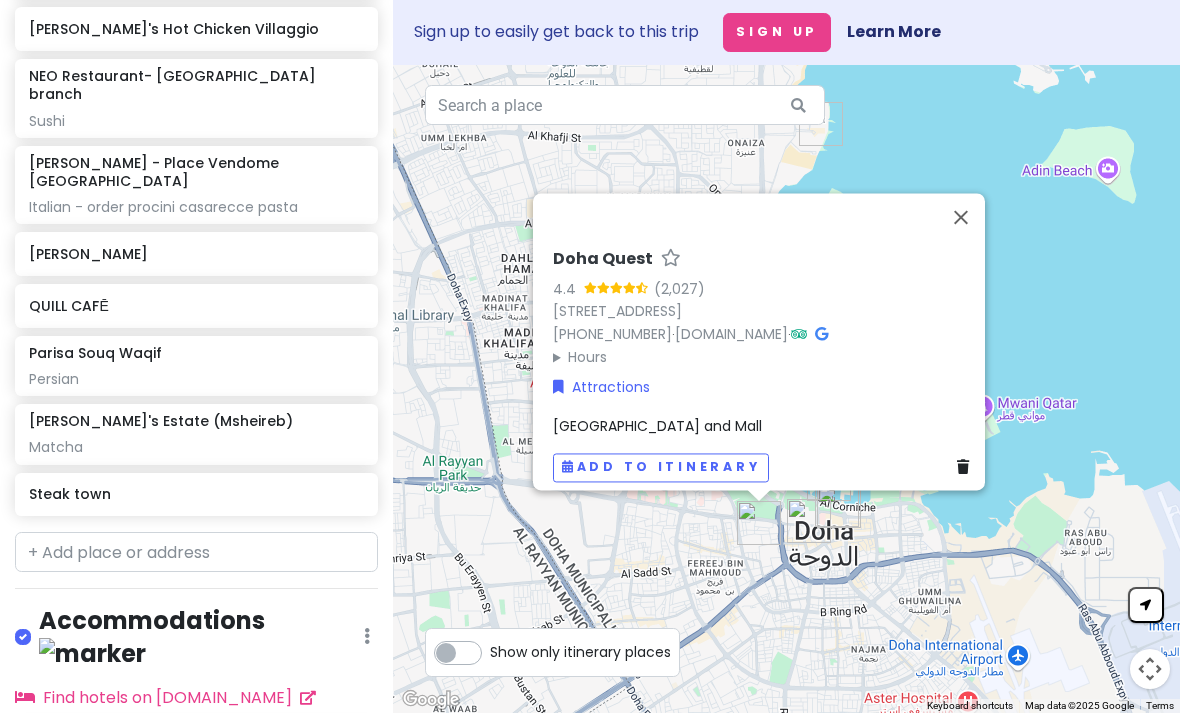 click at bounding box center (961, 218) 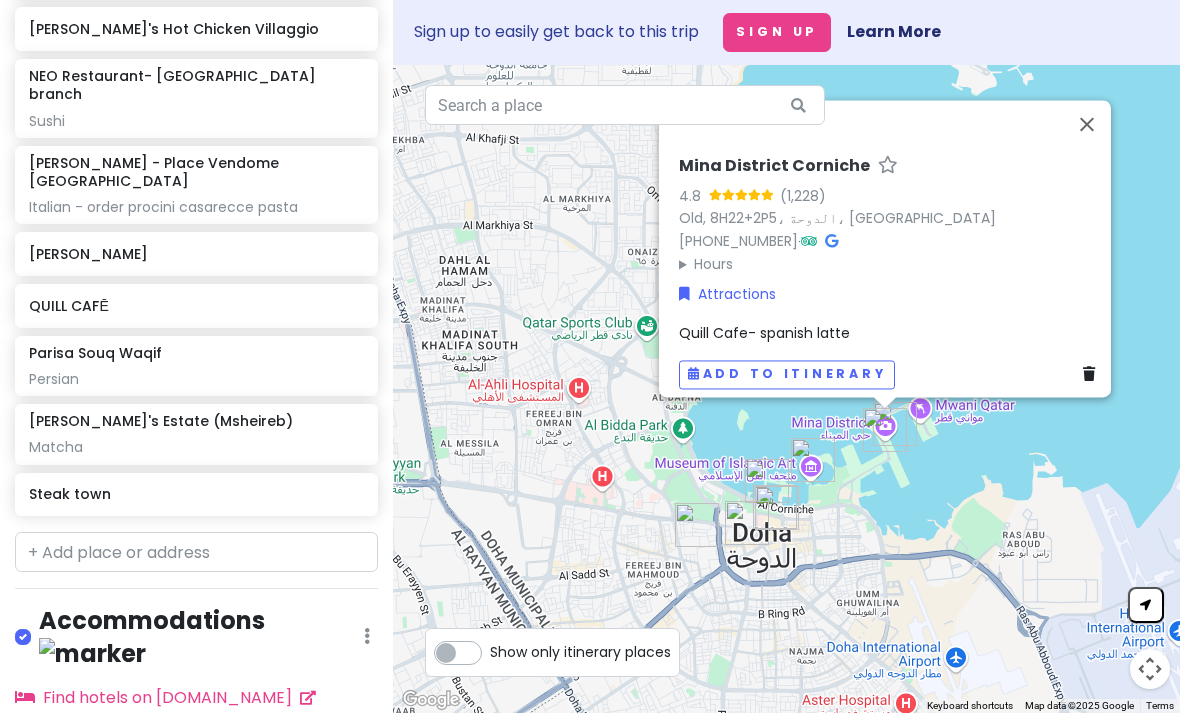 click at bounding box center (1087, 125) 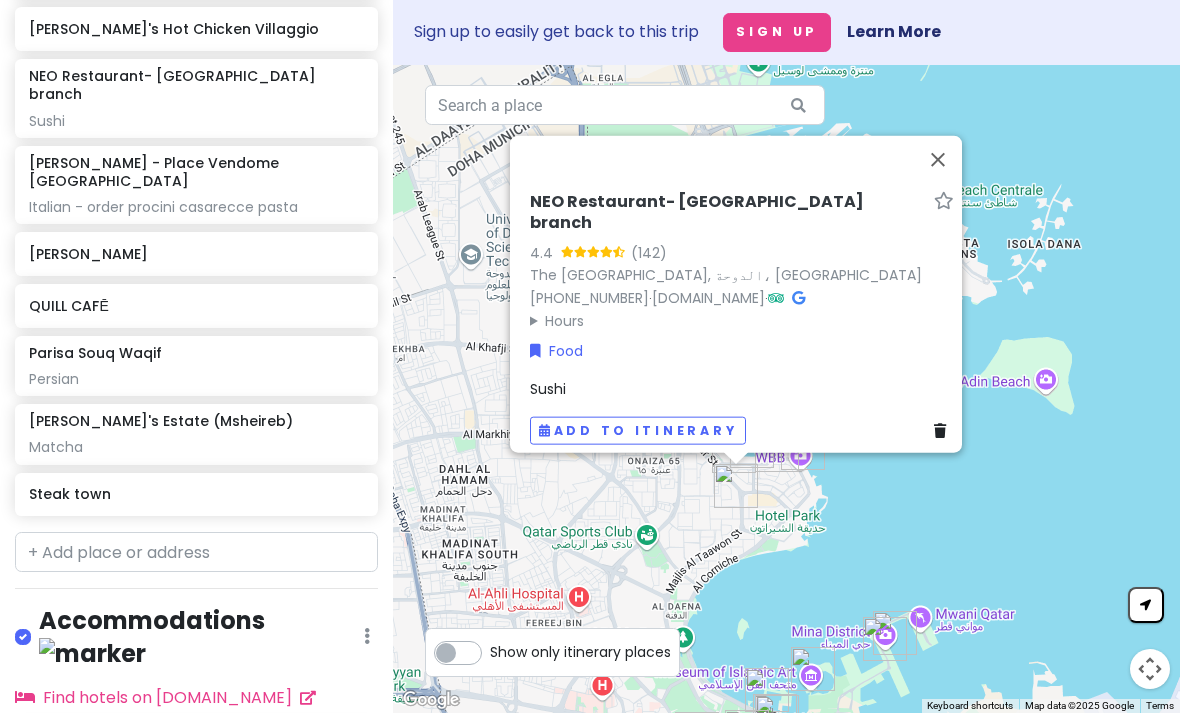 click at bounding box center (938, 160) 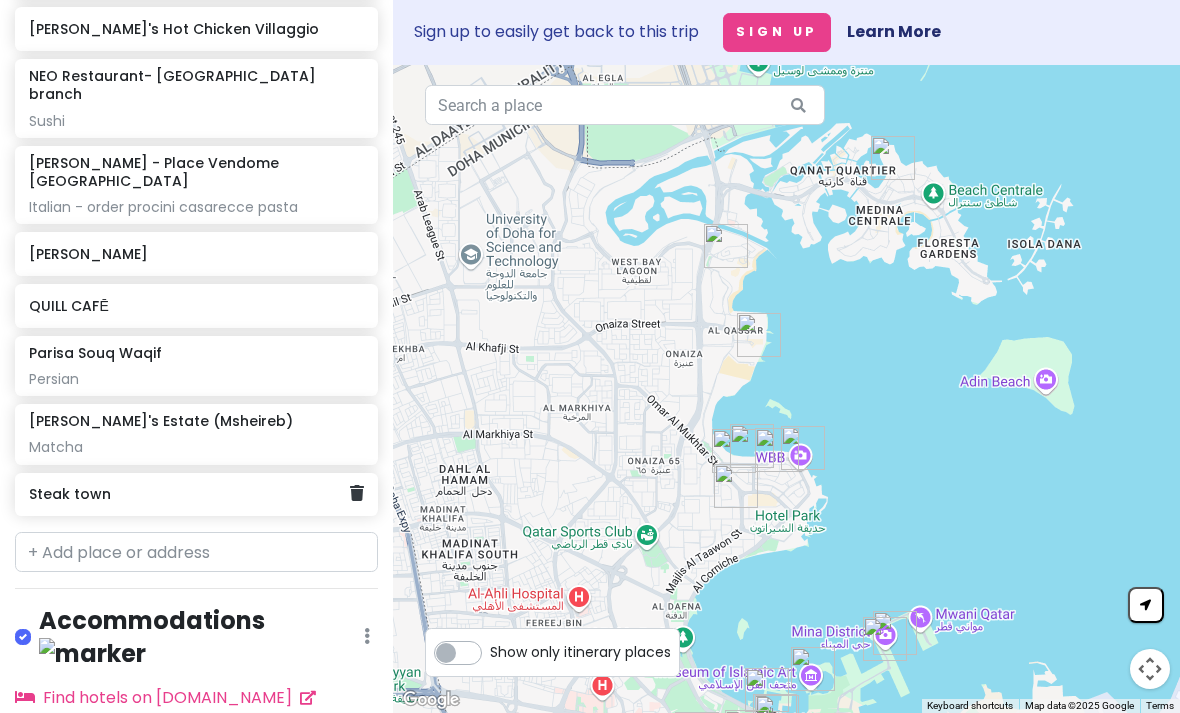 click on "Steak town" at bounding box center (189, 494) 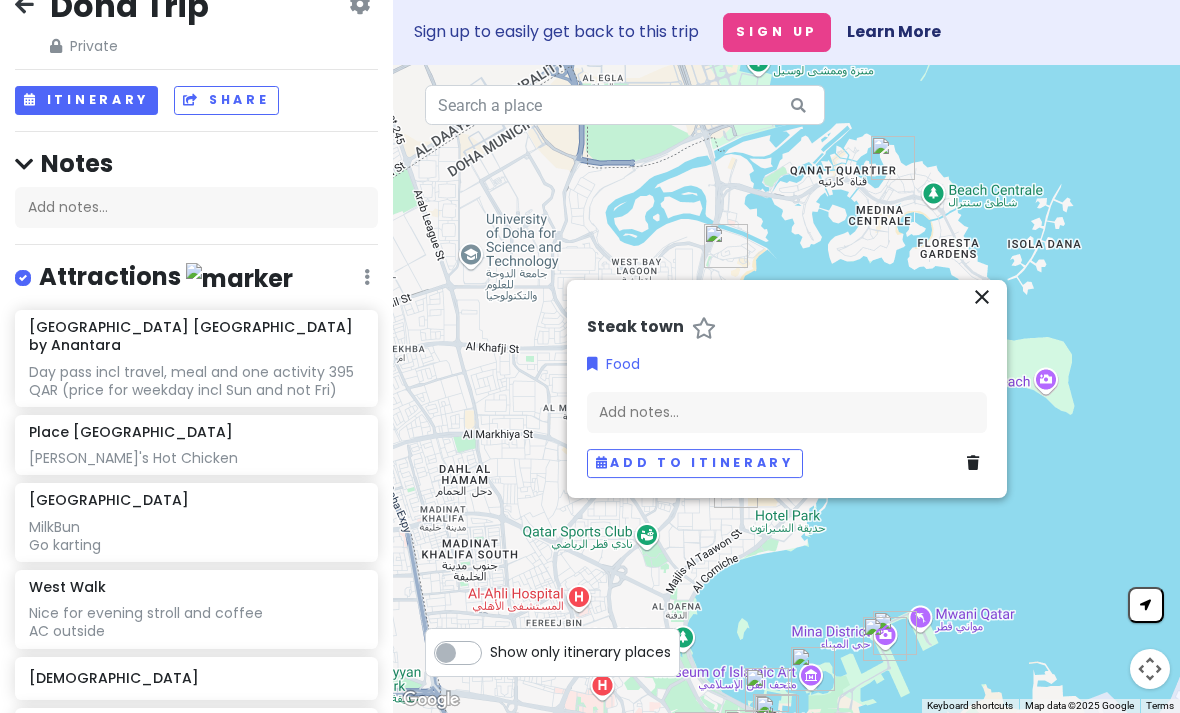 scroll, scrollTop: 46, scrollLeft: 0, axis: vertical 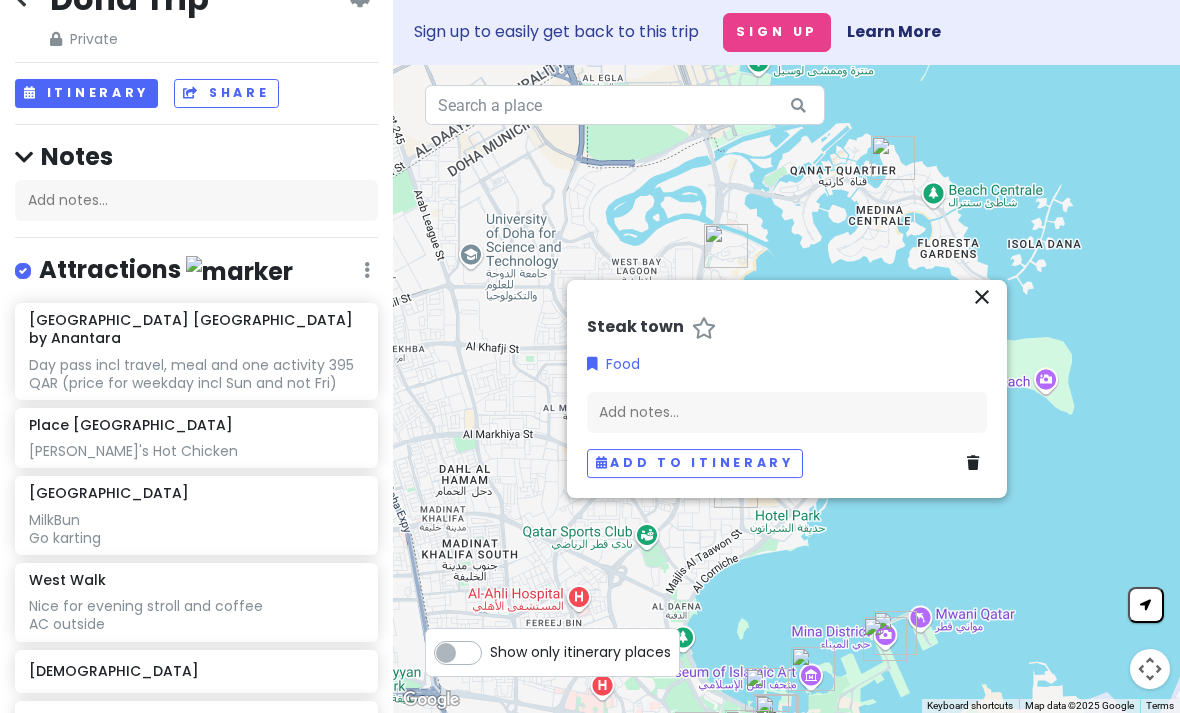 click on "Add to itinerary" at bounding box center [695, 463] 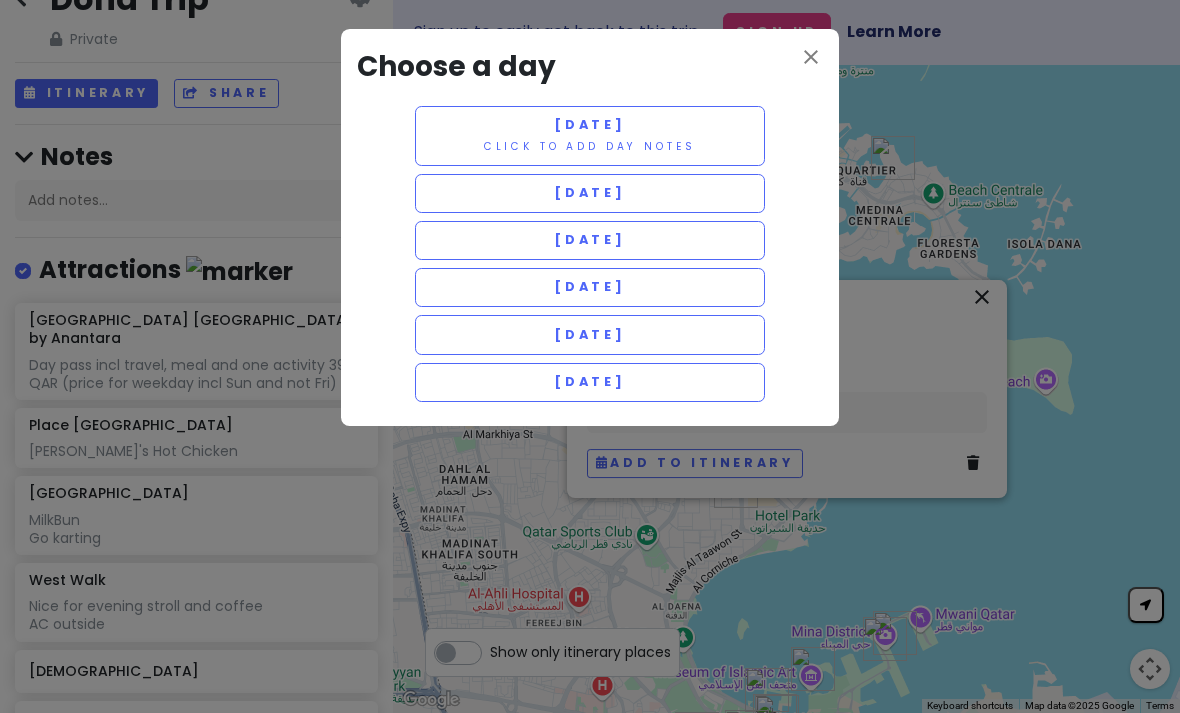 click on "close" at bounding box center [811, 57] 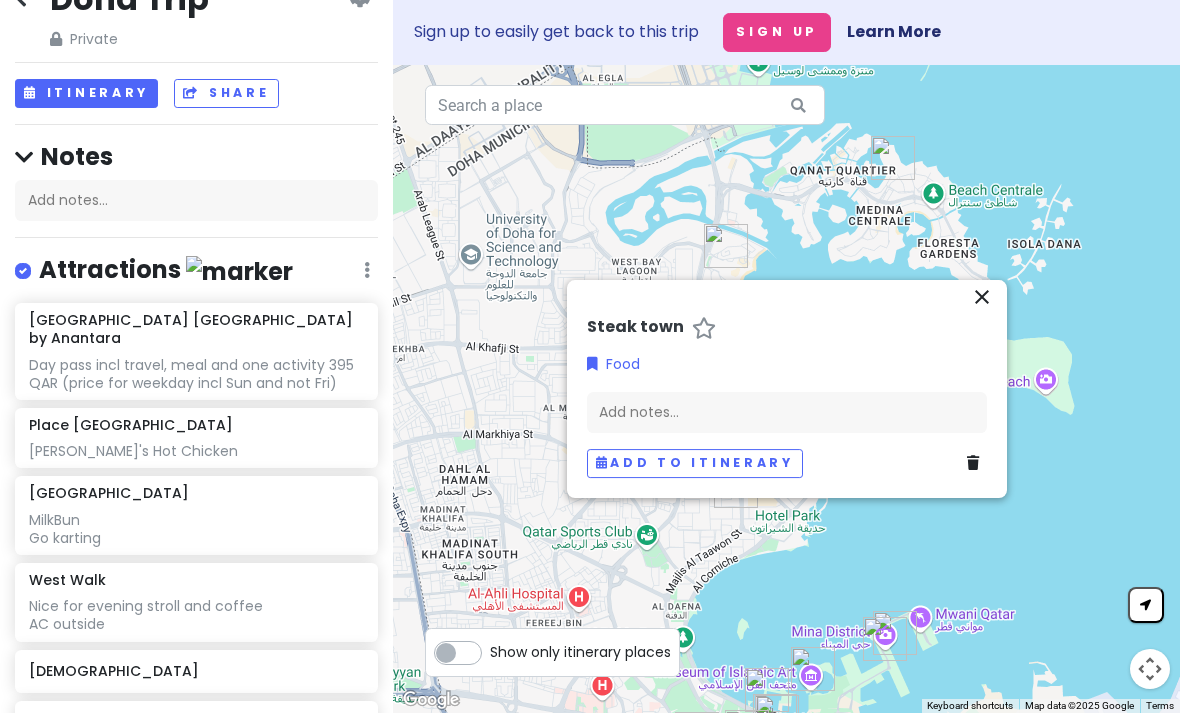 click on "close" at bounding box center (982, 297) 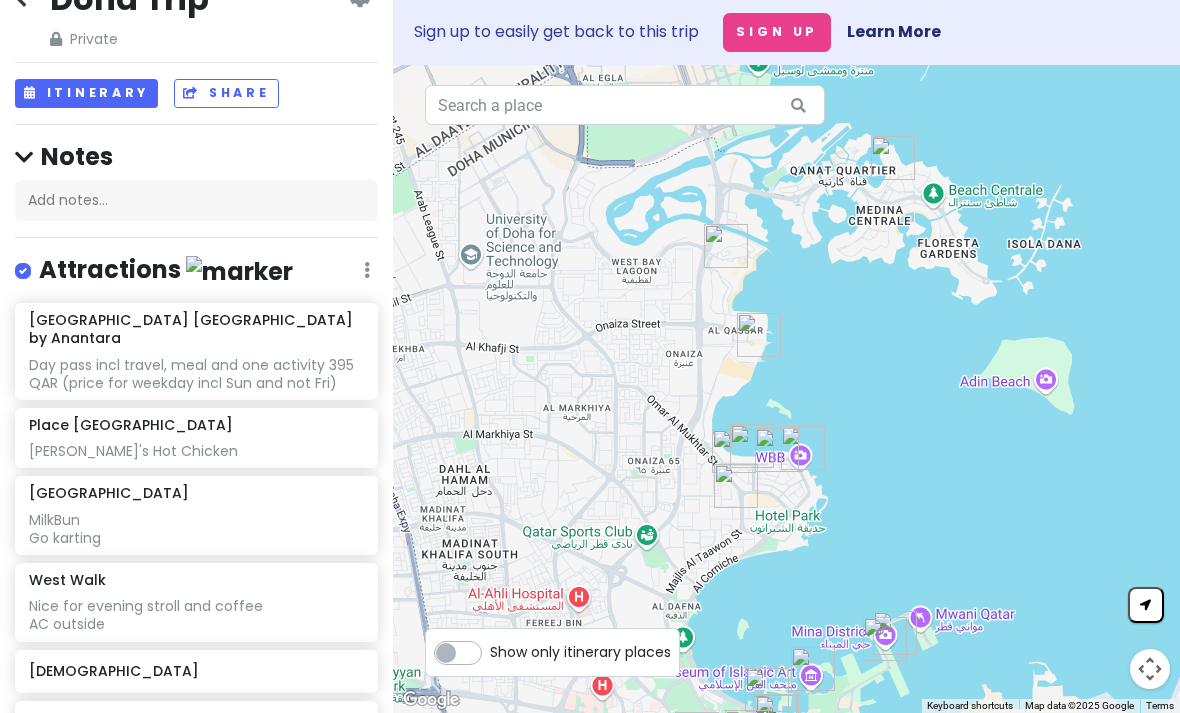 click on "Itinerary" at bounding box center (86, 93) 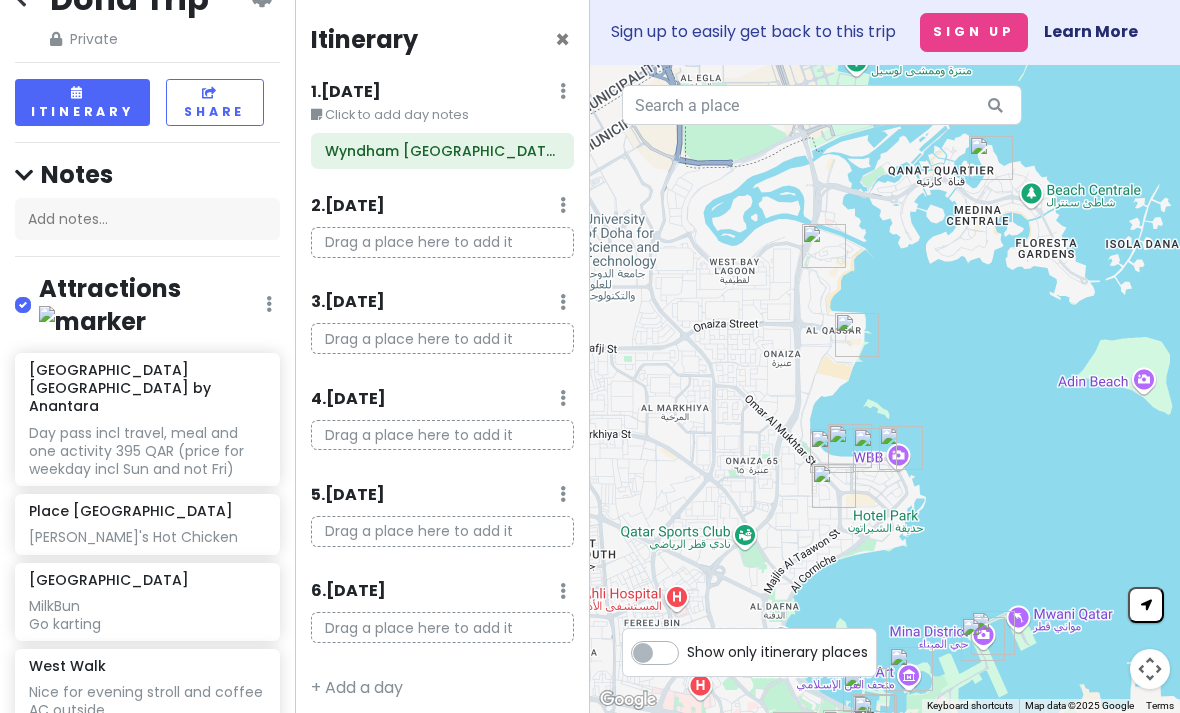 click on "Itinerary" at bounding box center [82, 102] 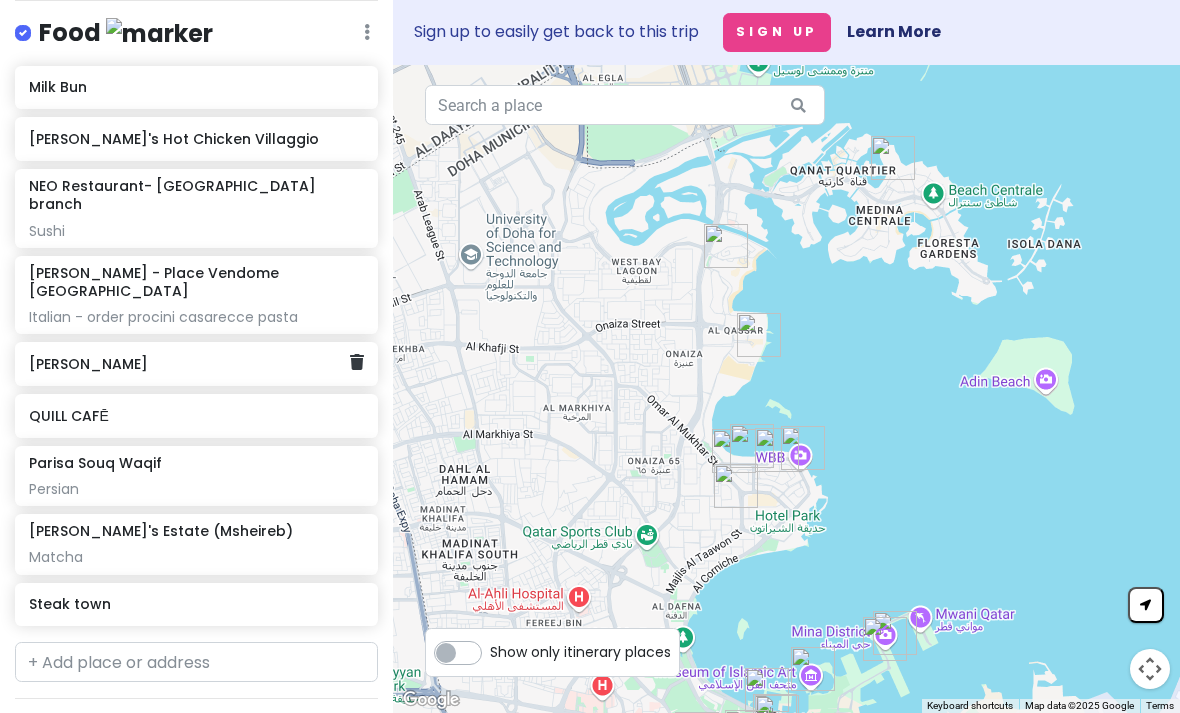 scroll, scrollTop: 1684, scrollLeft: 0, axis: vertical 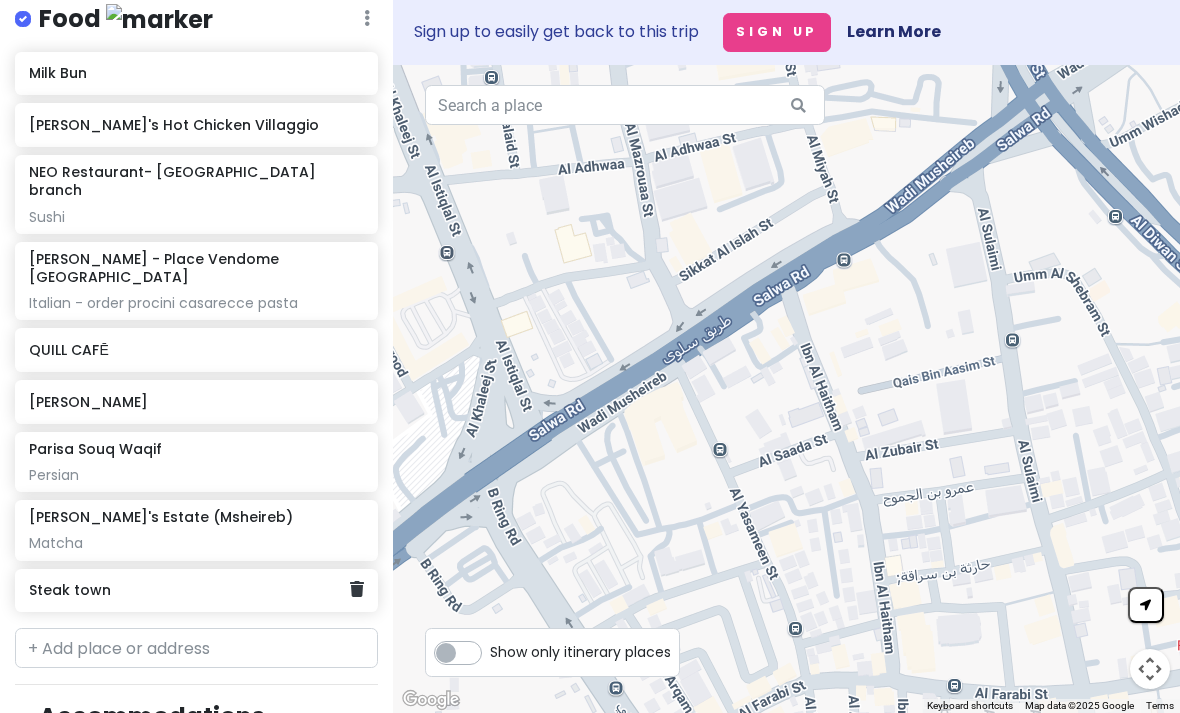 click at bounding box center [357, 589] 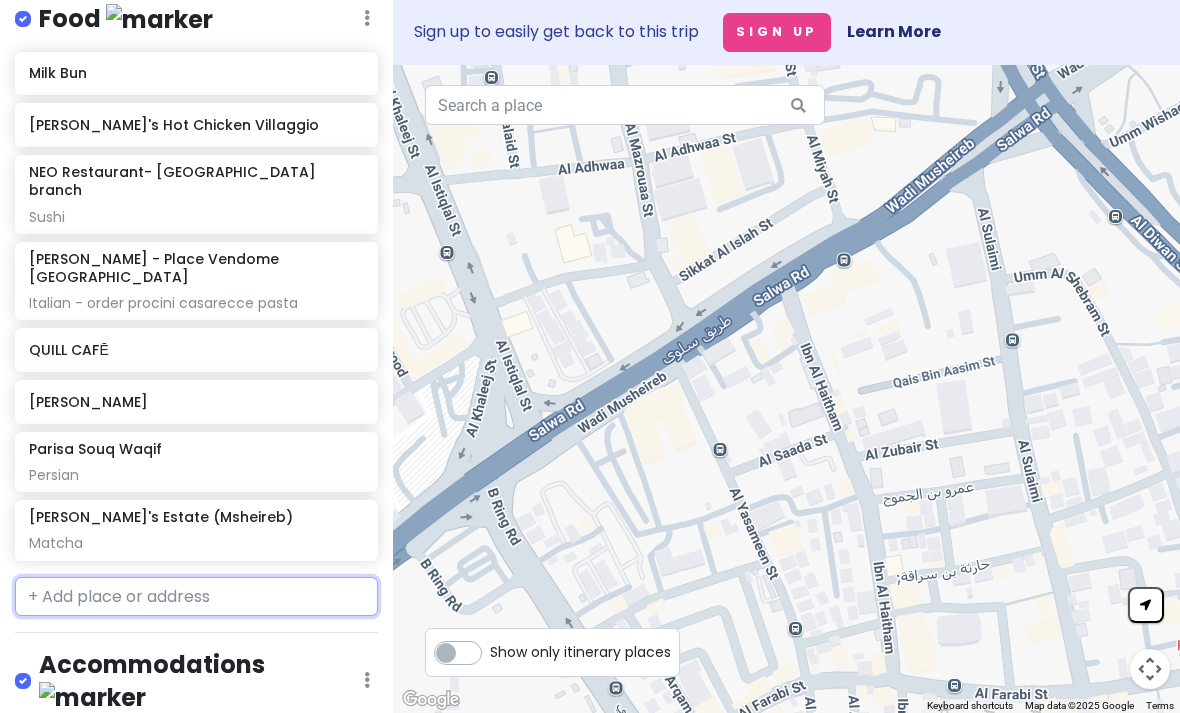 click at bounding box center [196, 597] 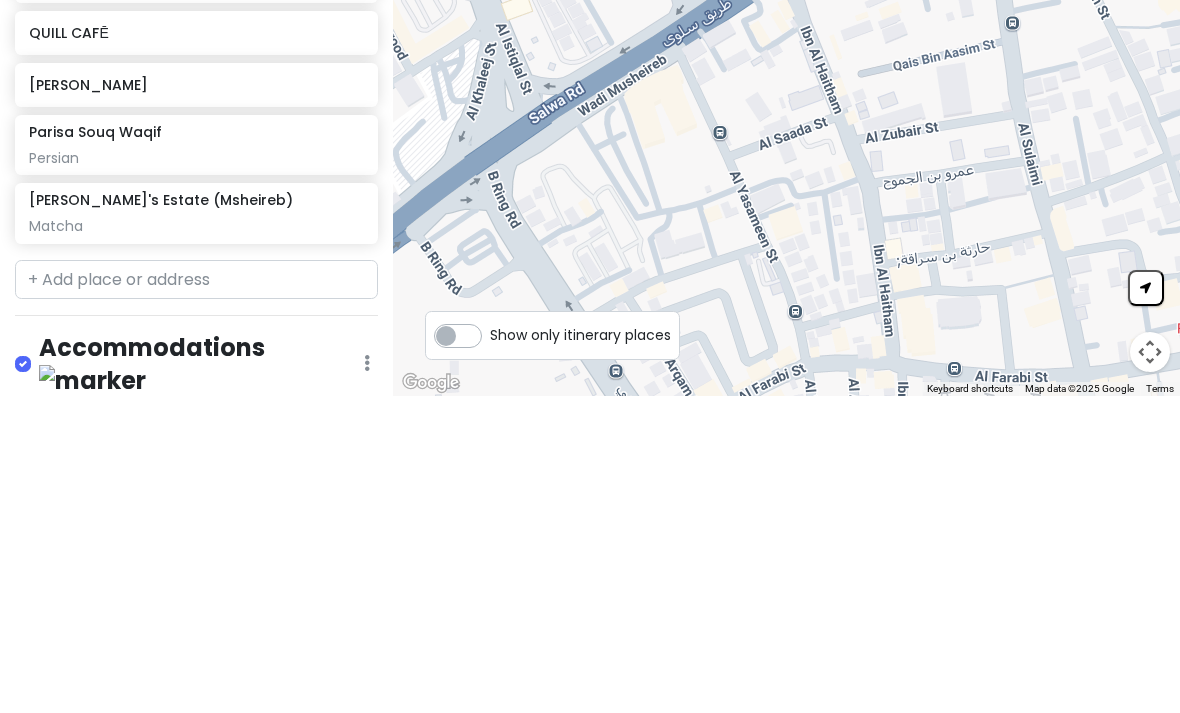 scroll, scrollTop: 64, scrollLeft: 0, axis: vertical 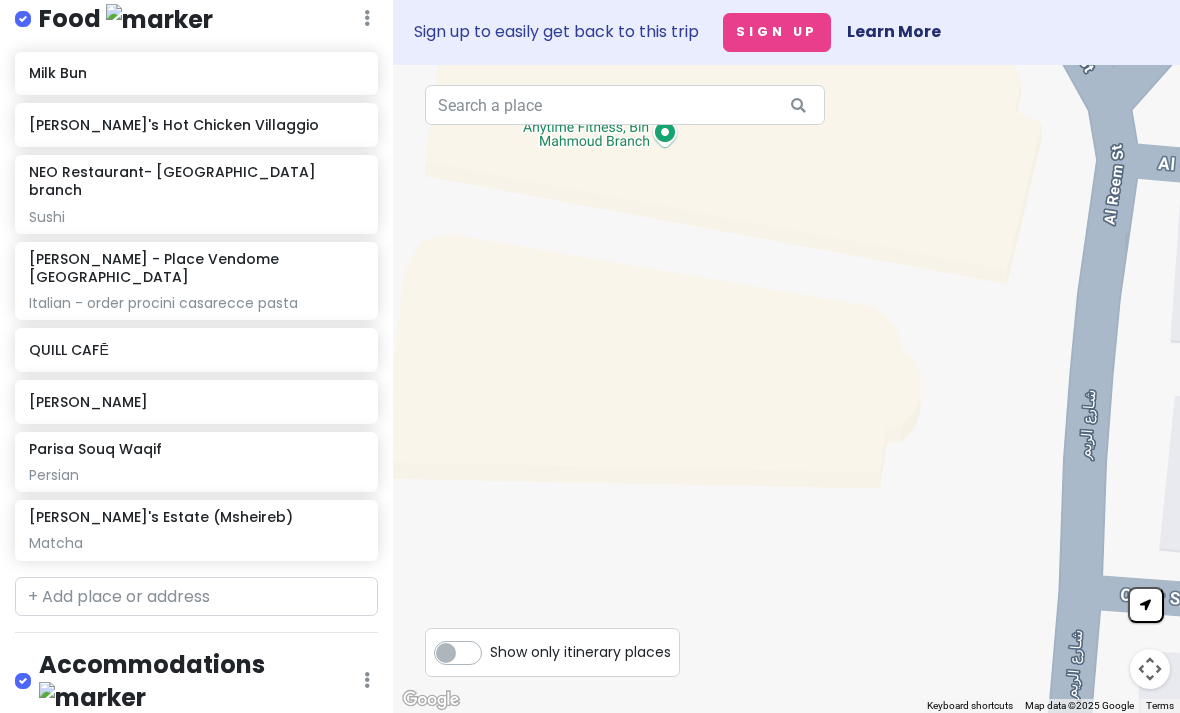 click on "Show only itinerary places" at bounding box center (580, 648) 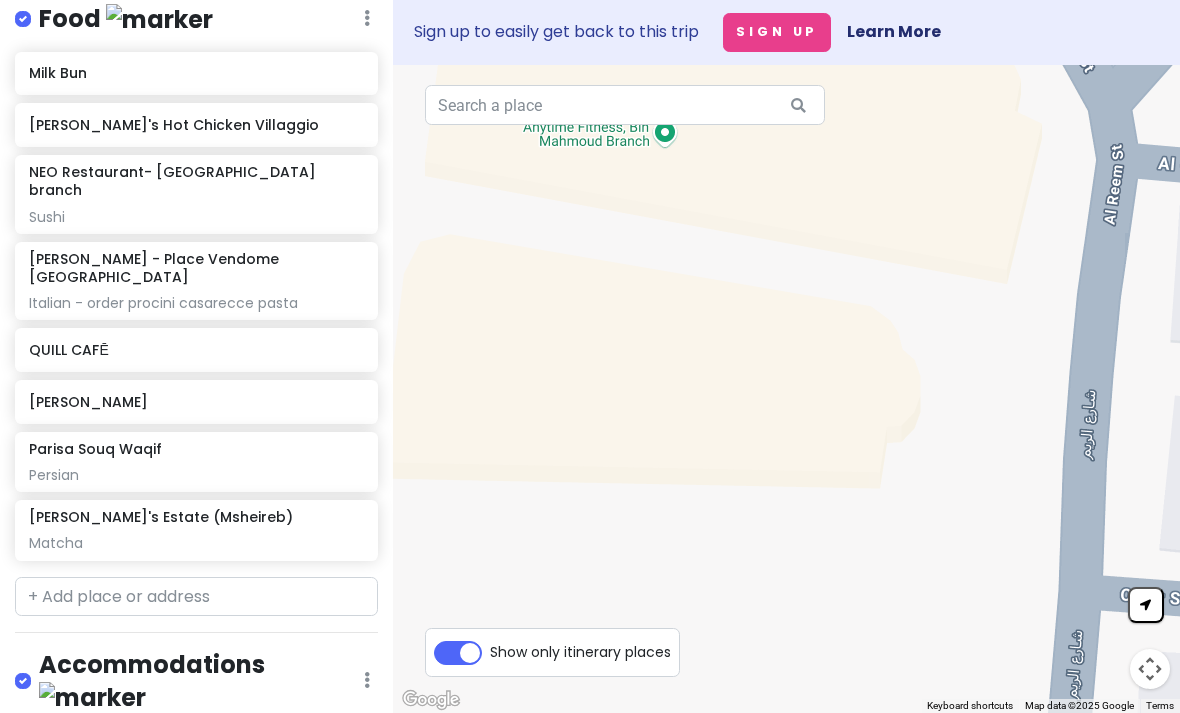 click on "Show only itinerary places" at bounding box center (580, 648) 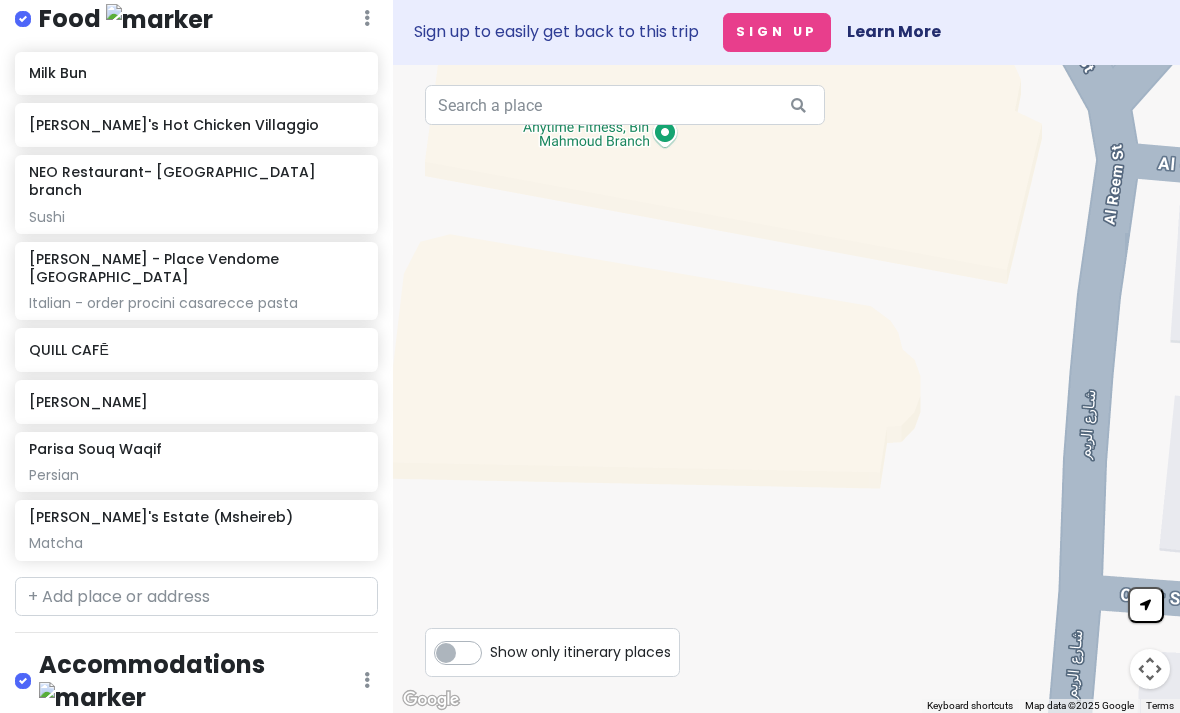checkbox on "false" 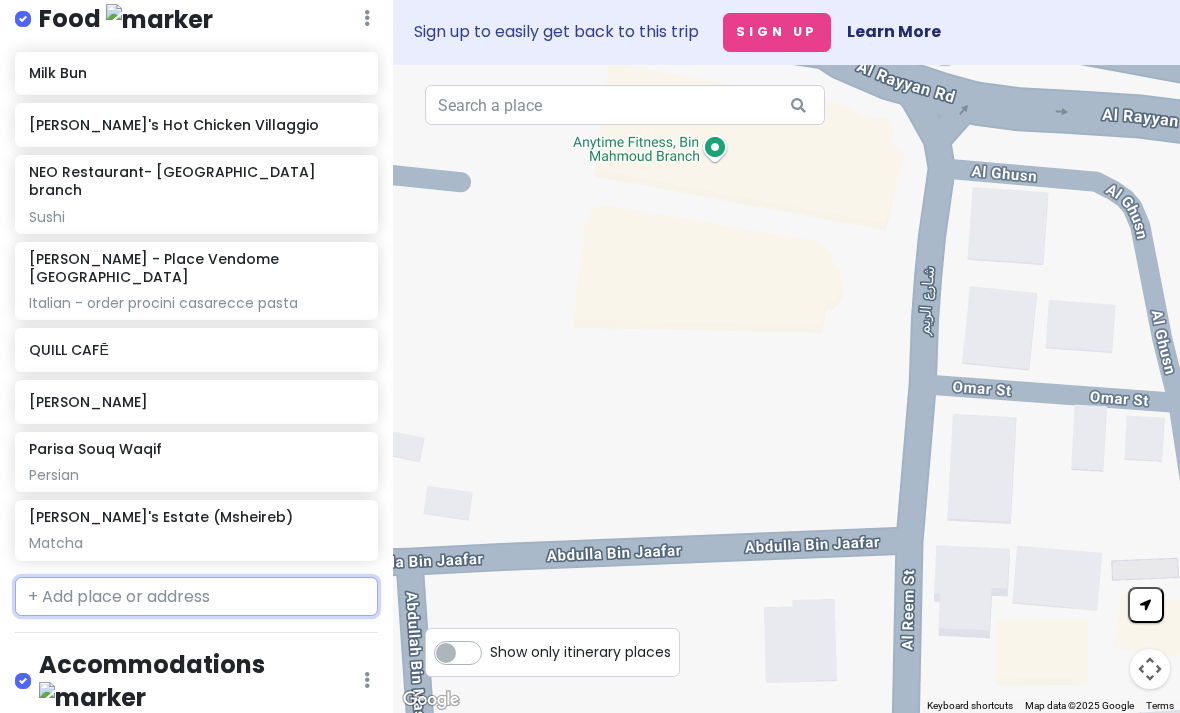 click at bounding box center (196, 597) 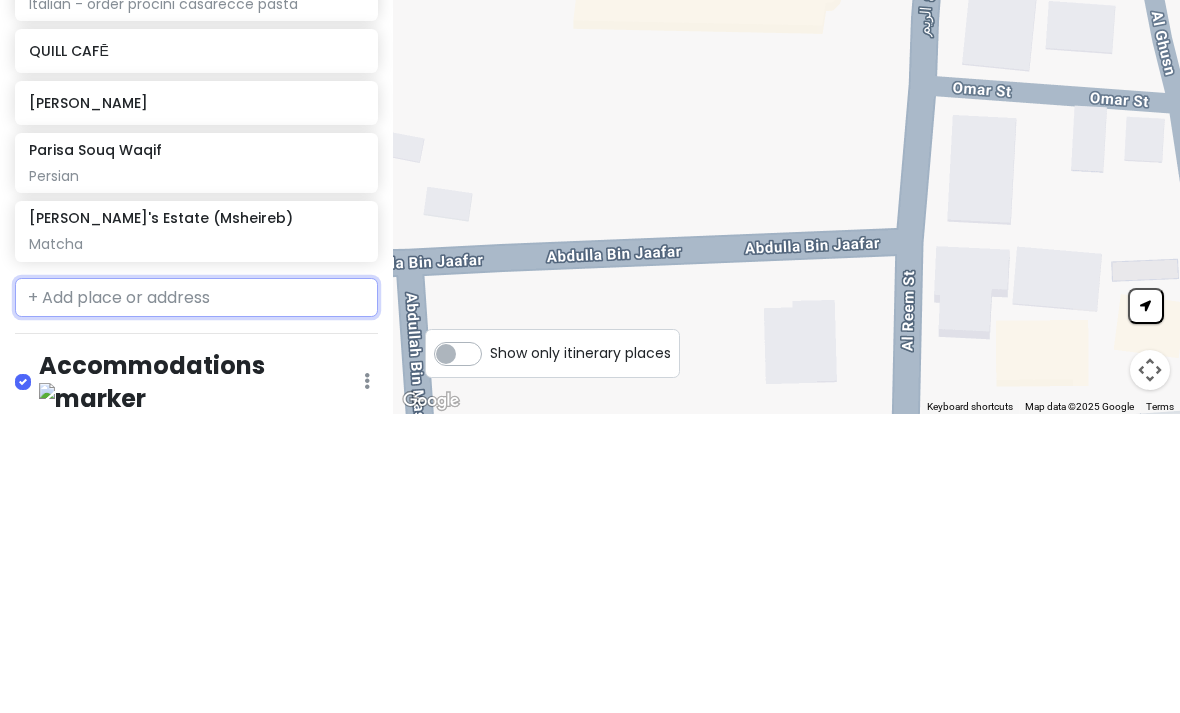 scroll, scrollTop: 61, scrollLeft: 0, axis: vertical 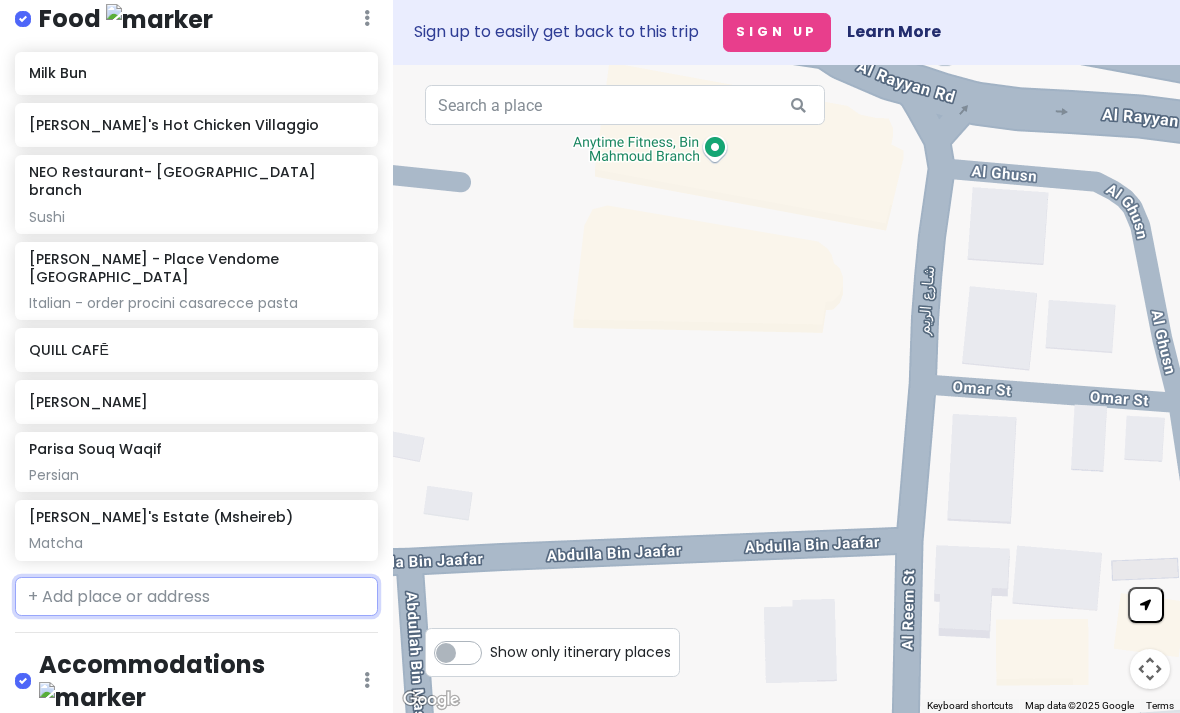 click at bounding box center [196, 597] 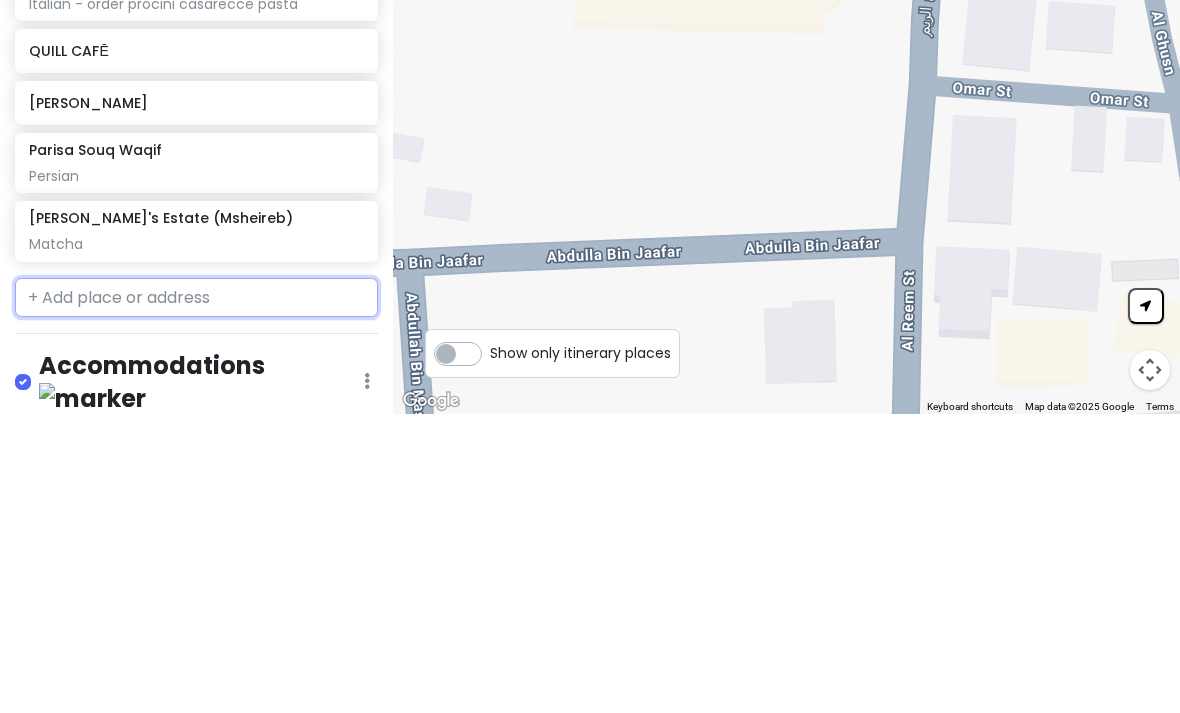 click at bounding box center [196, 597] 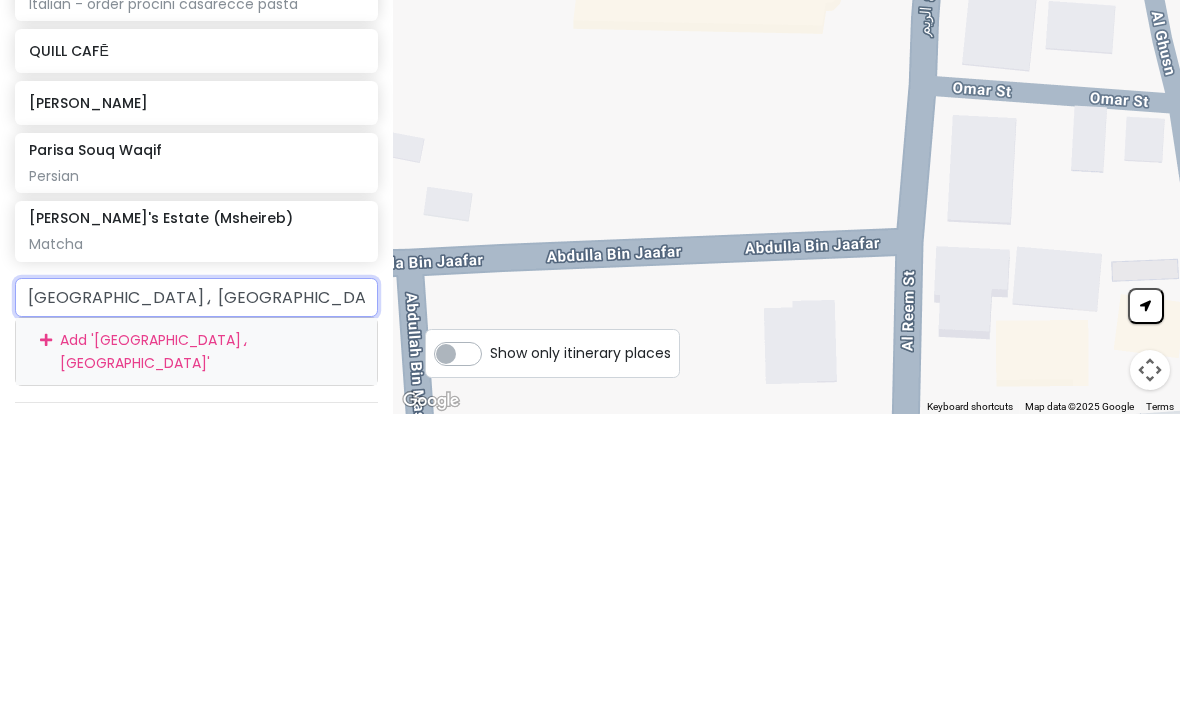 click on "Add ' شارع الريم، الدوحة '" at bounding box center (196, 650) 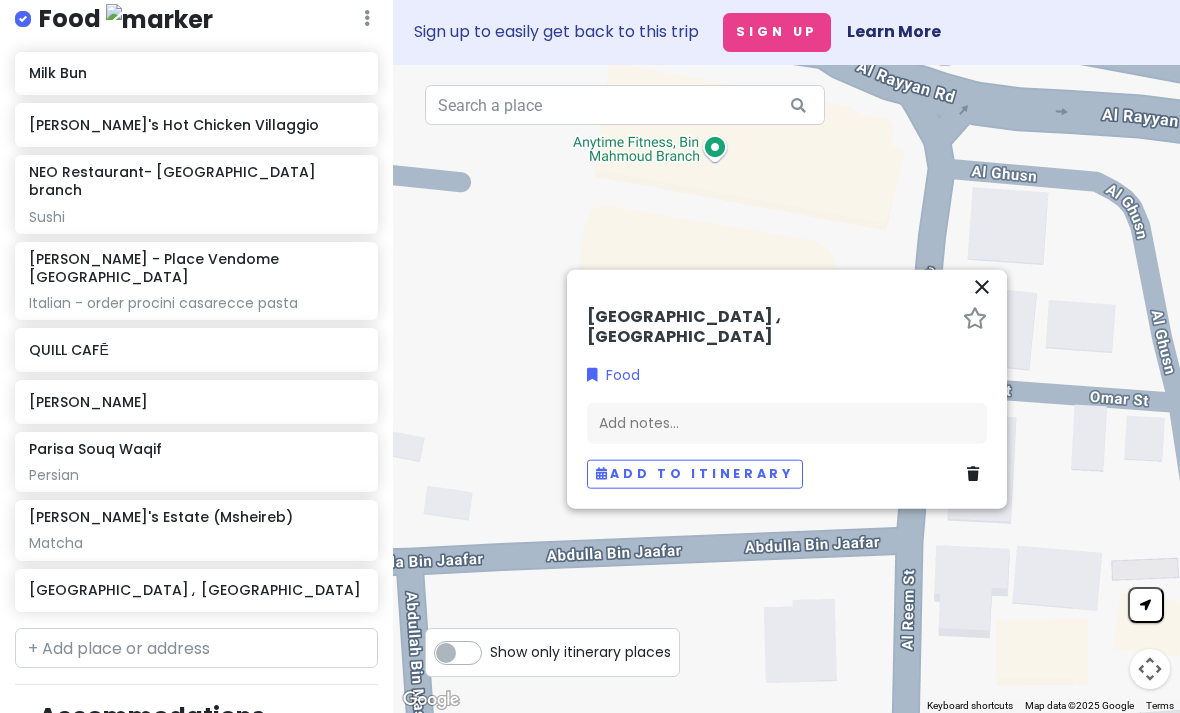 click at bounding box center (973, 474) 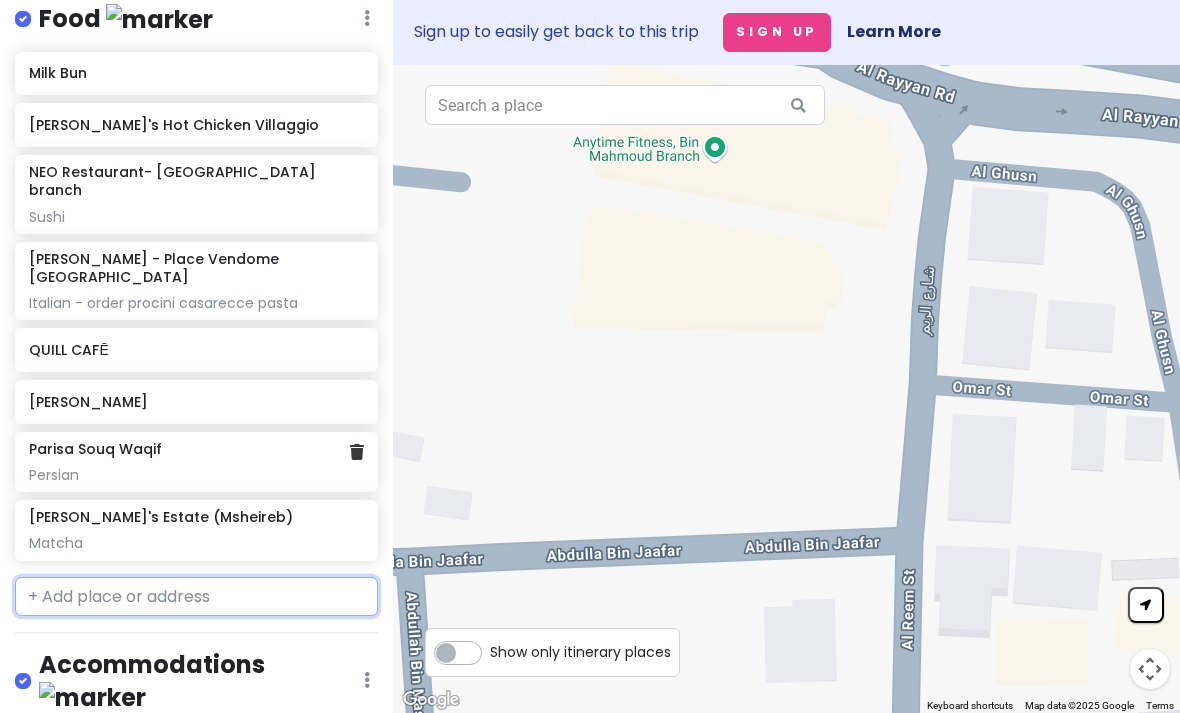 click at bounding box center (196, 597) 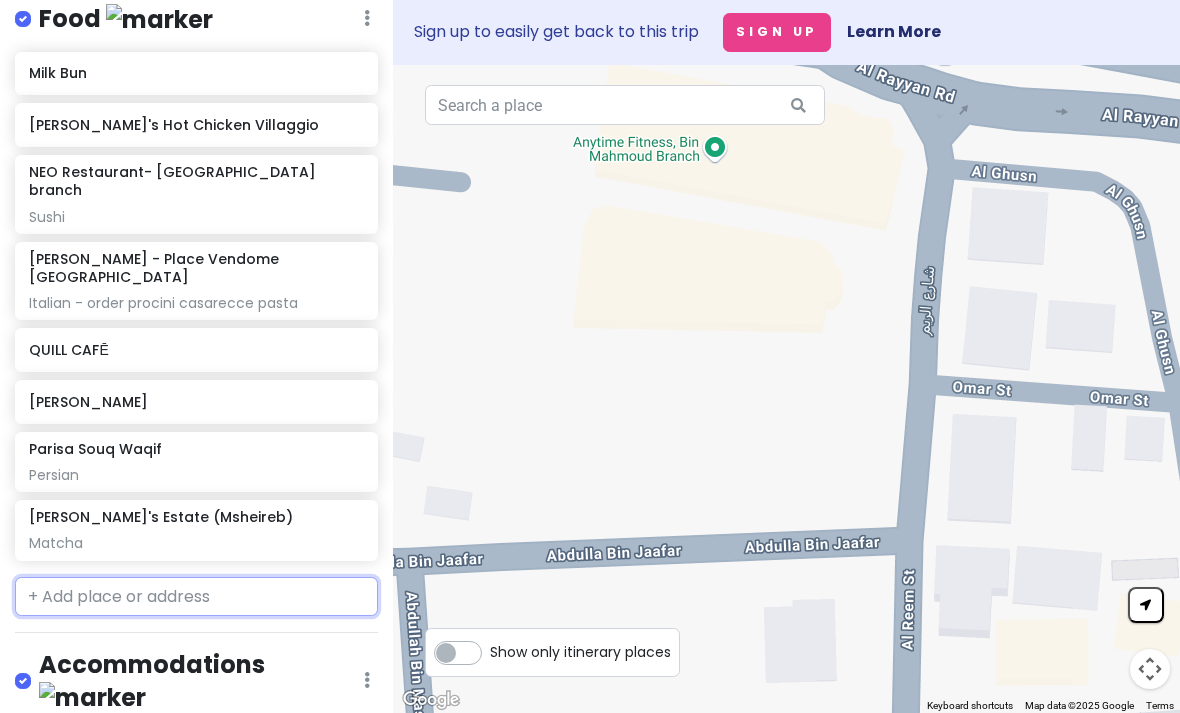 scroll, scrollTop: 64, scrollLeft: 0, axis: vertical 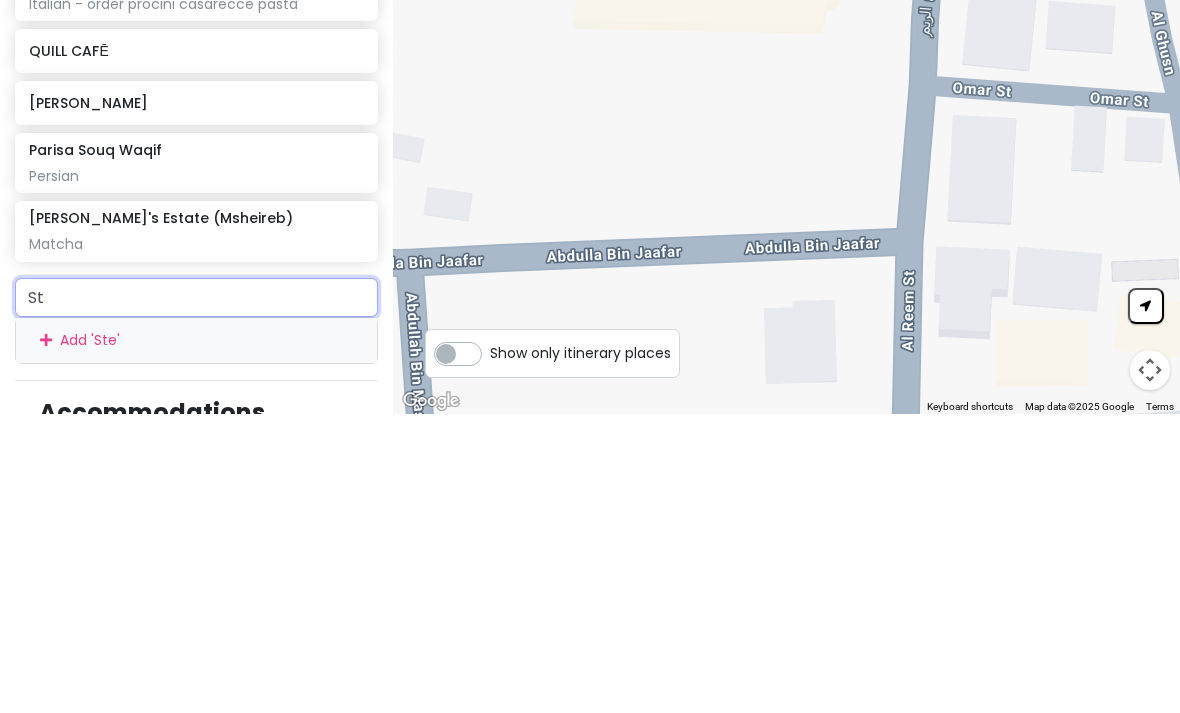 type on "S" 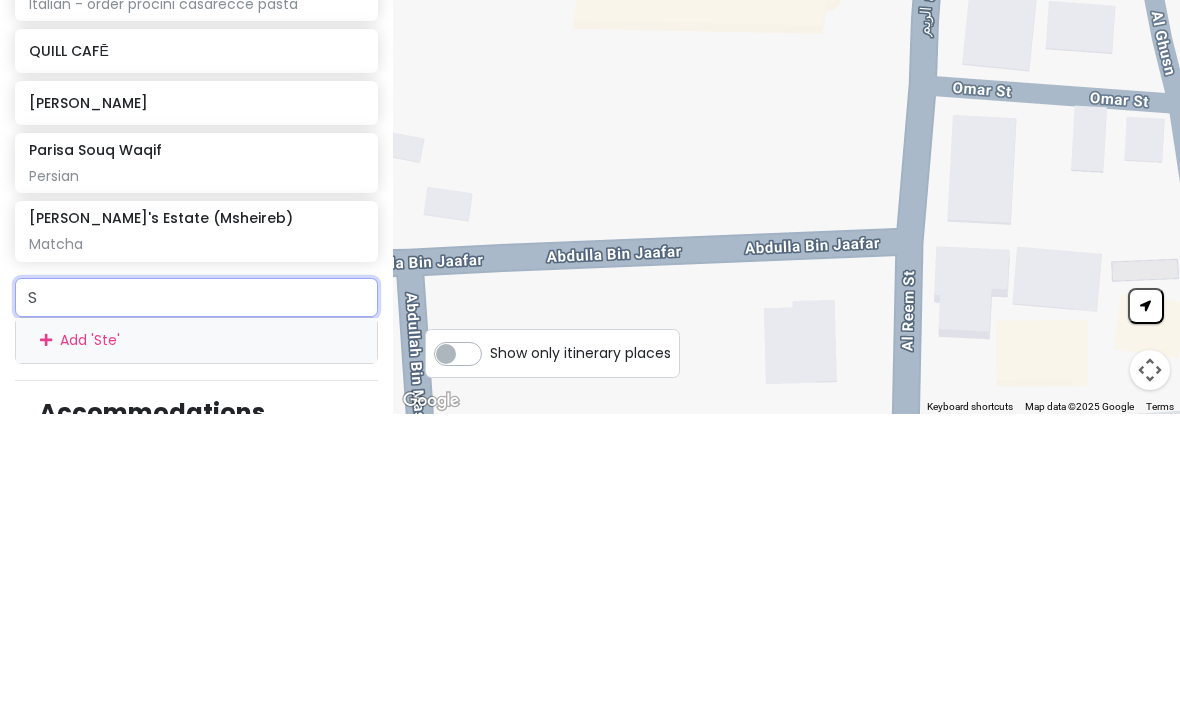 type 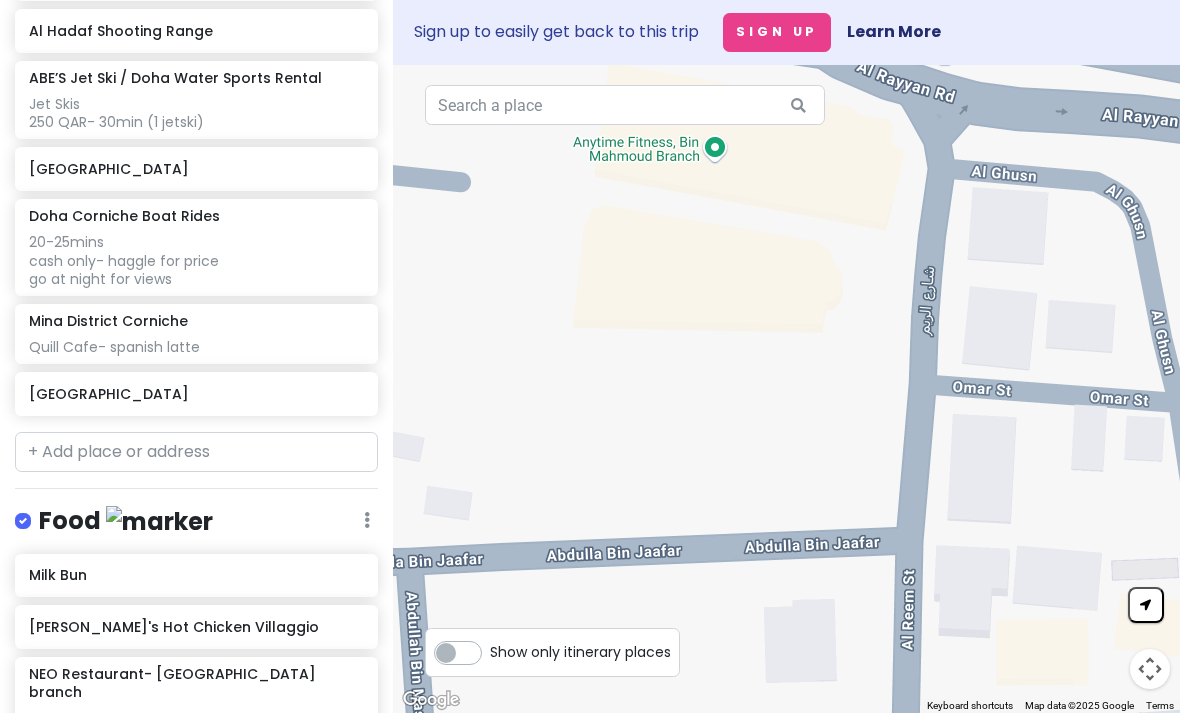 scroll, scrollTop: 1192, scrollLeft: 0, axis: vertical 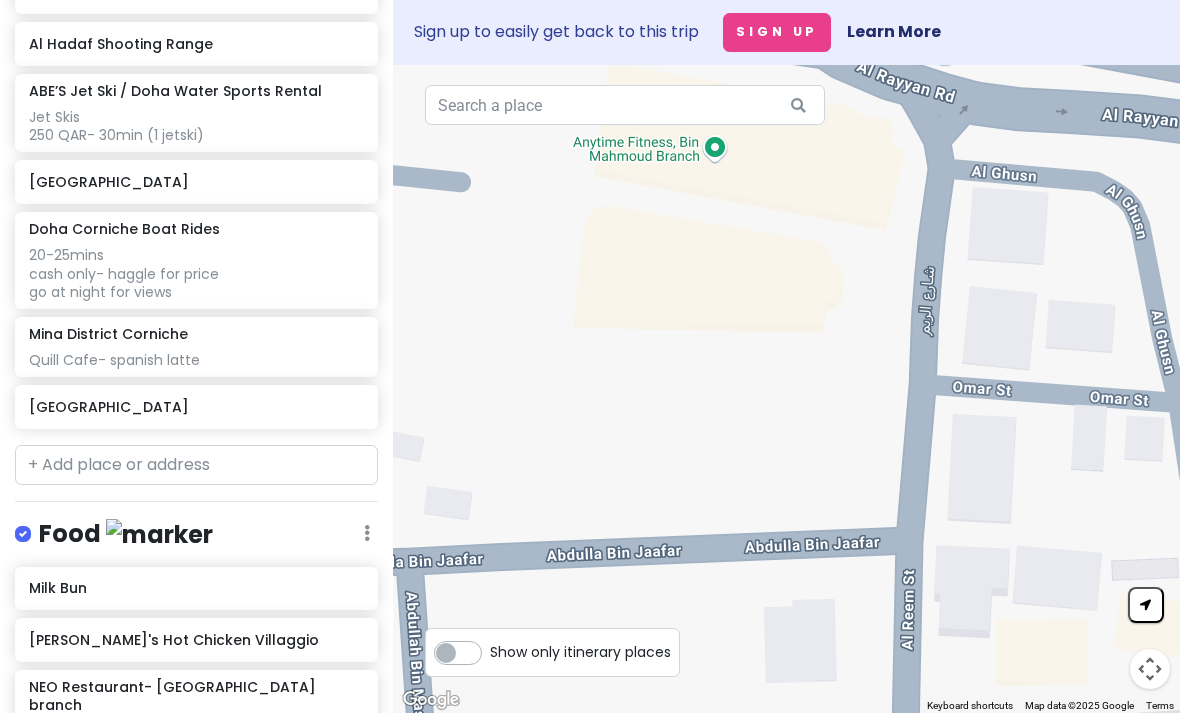 click at bounding box center [367, -876] 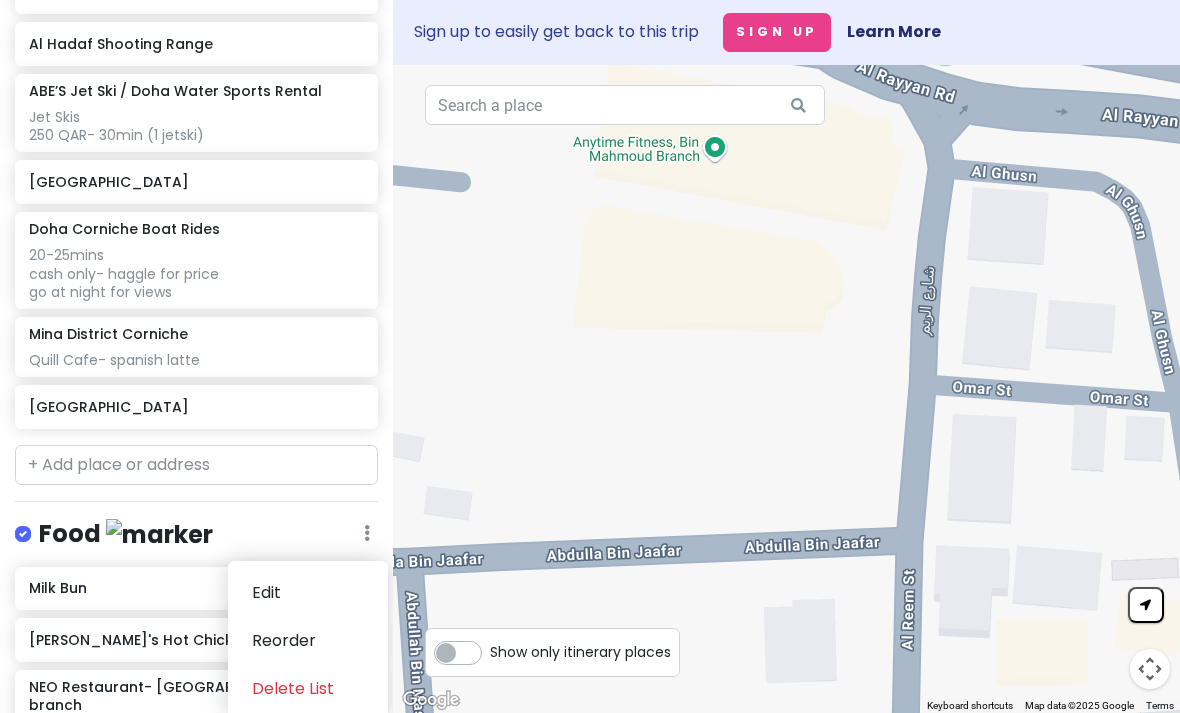 click on "Edit" at bounding box center (308, 593) 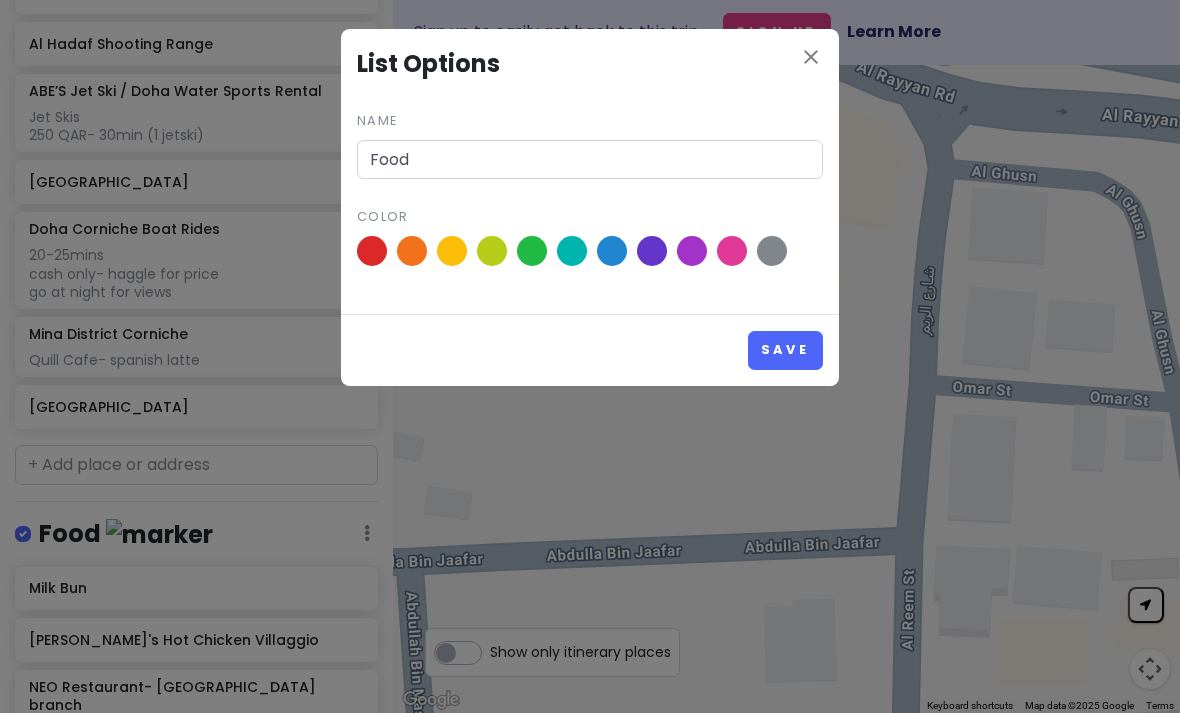 click on "close List Options Name Food Color Save" at bounding box center [590, 356] 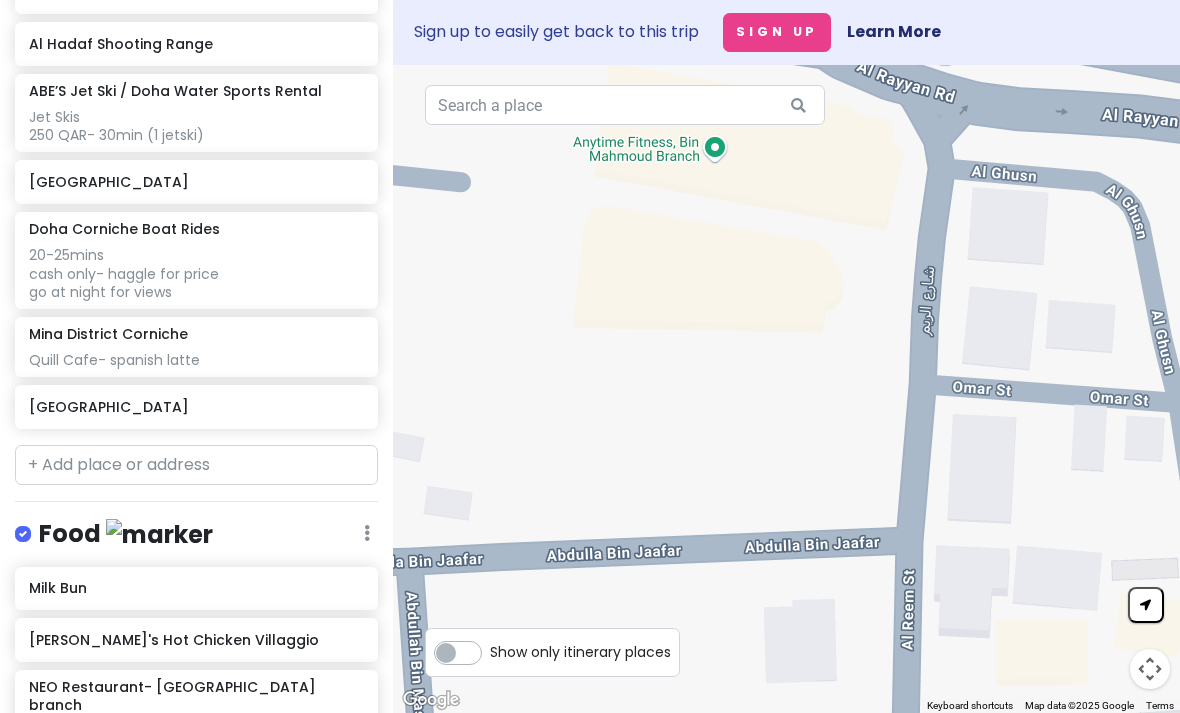 click at bounding box center [367, -876] 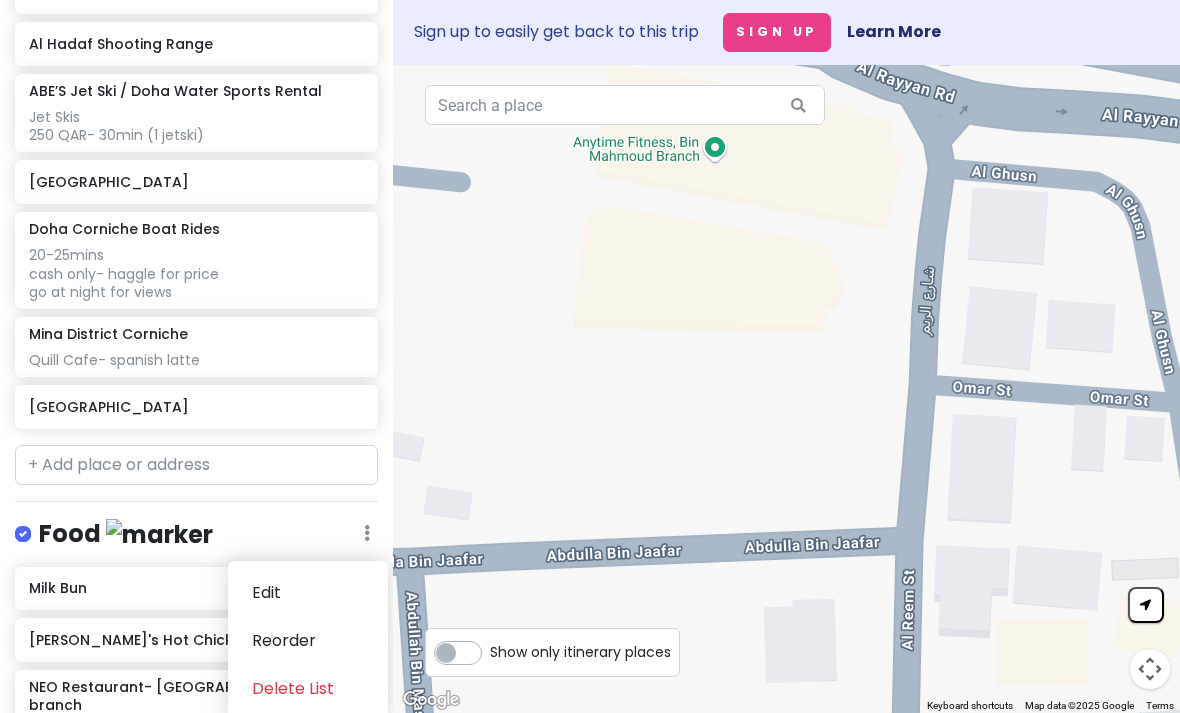 click on "Food   Edit Reorder Delete List" at bounding box center [196, 538] 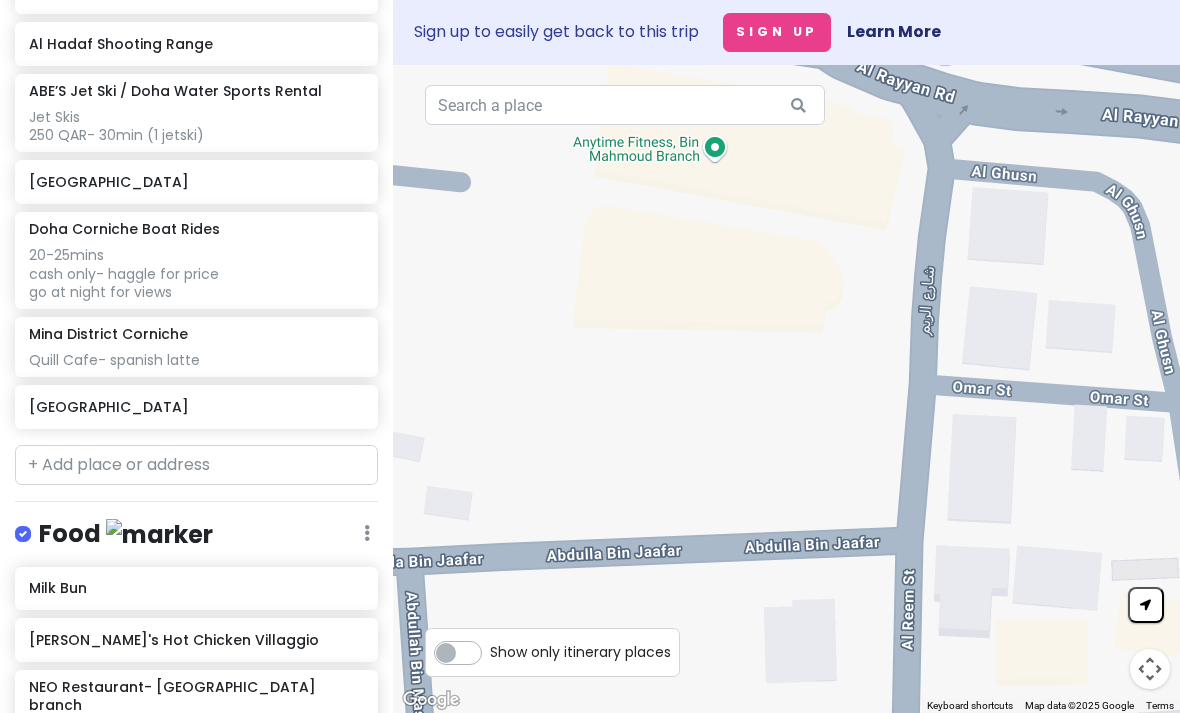 click on "Food   Edit Reorder Delete List" at bounding box center (196, 538) 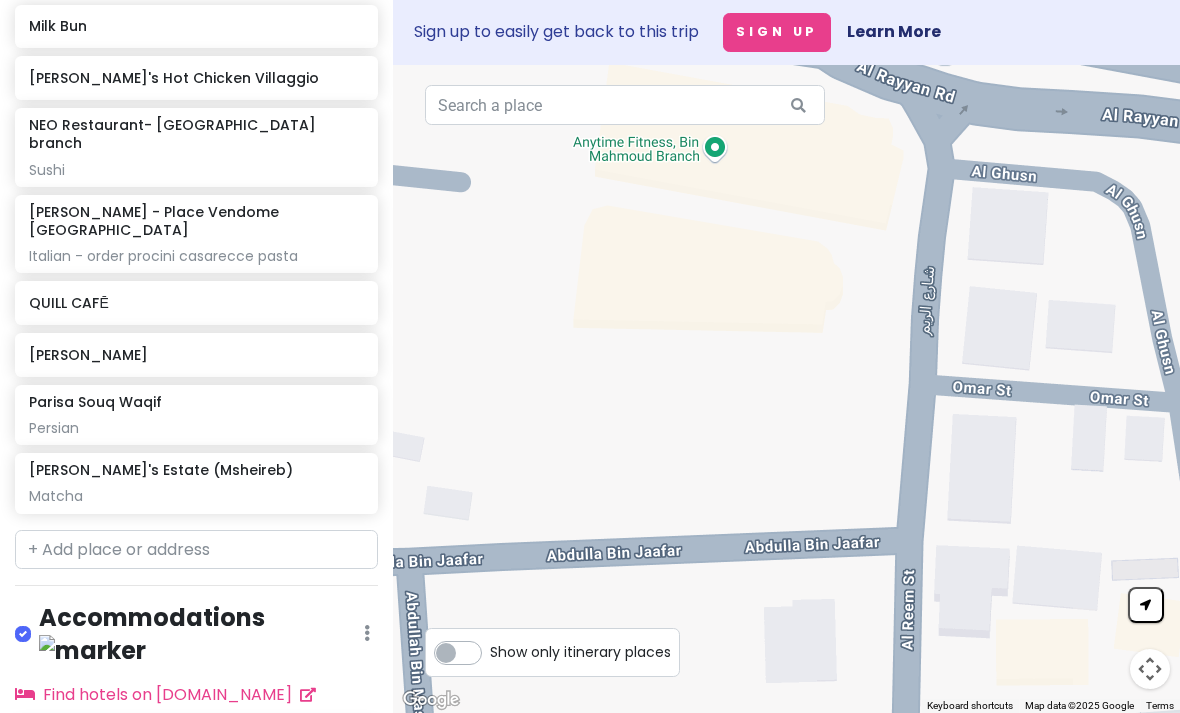 scroll, scrollTop: 1752, scrollLeft: 0, axis: vertical 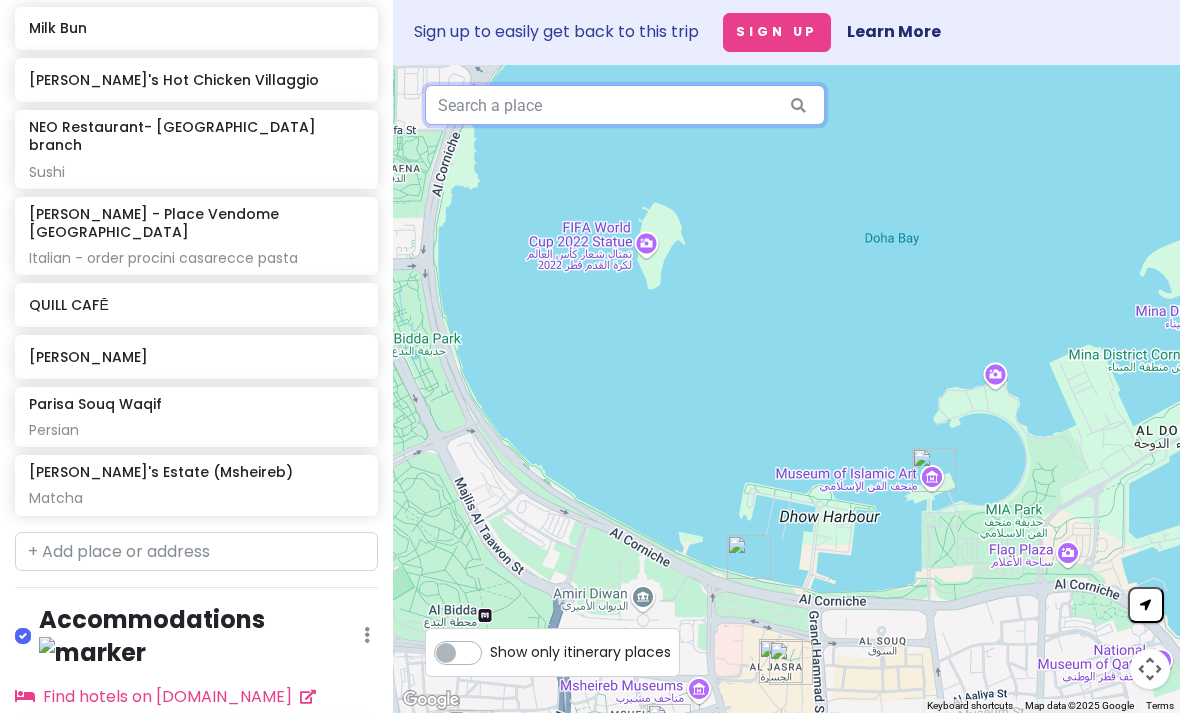 click at bounding box center (625, 105) 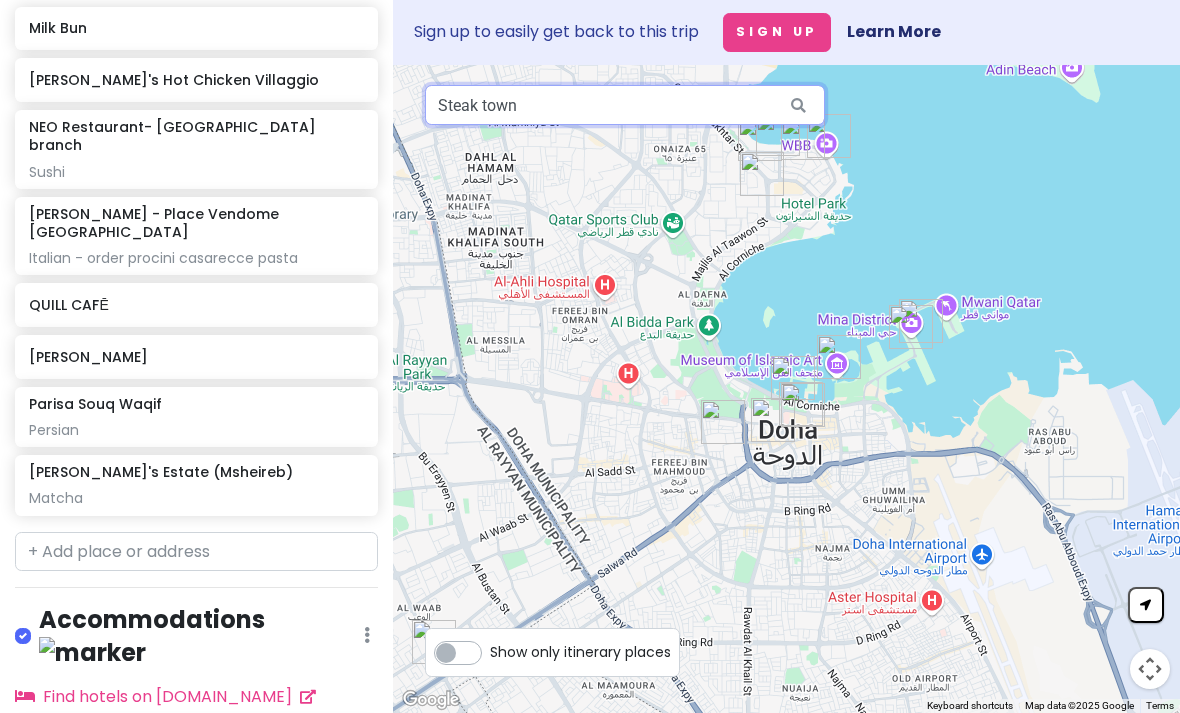 click on "Steak town" at bounding box center [625, 105] 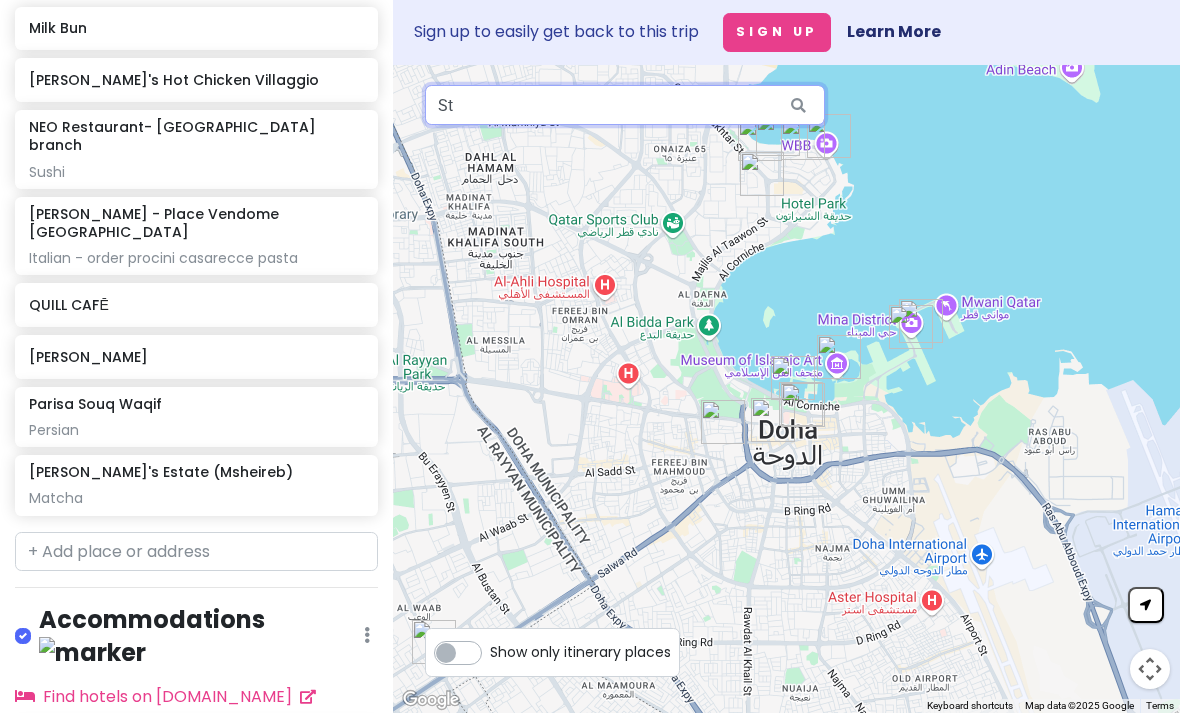 type on "S" 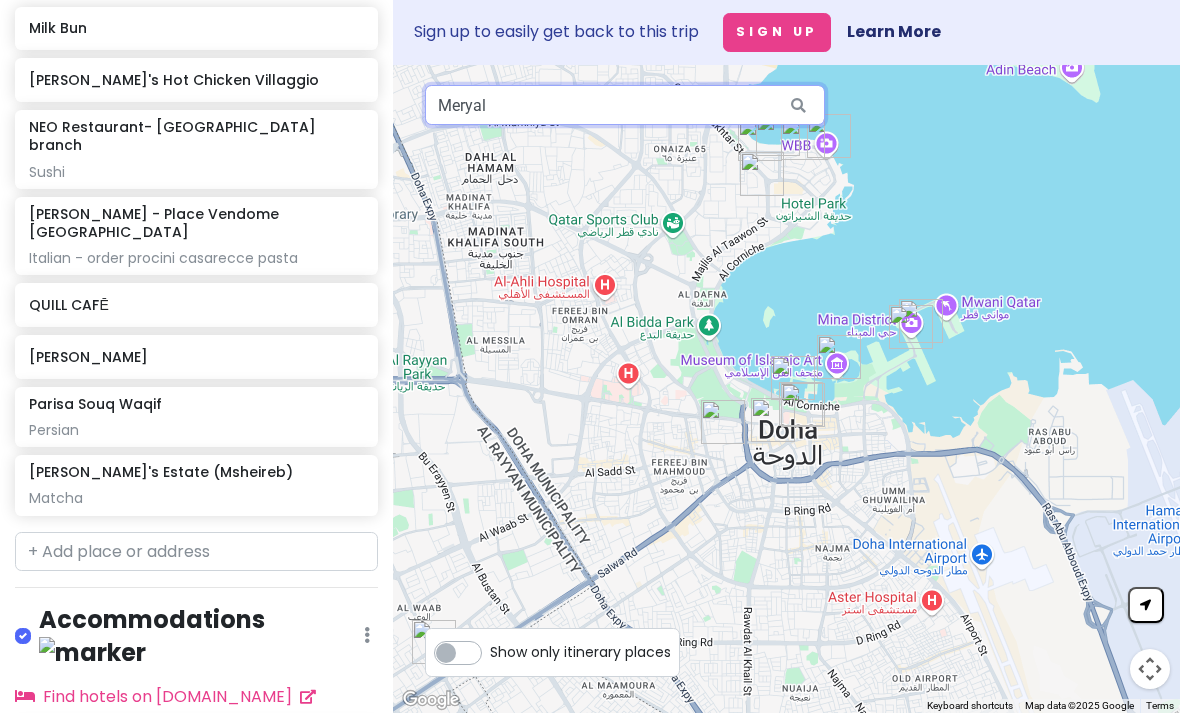 click on "Meryal" at bounding box center [625, 105] 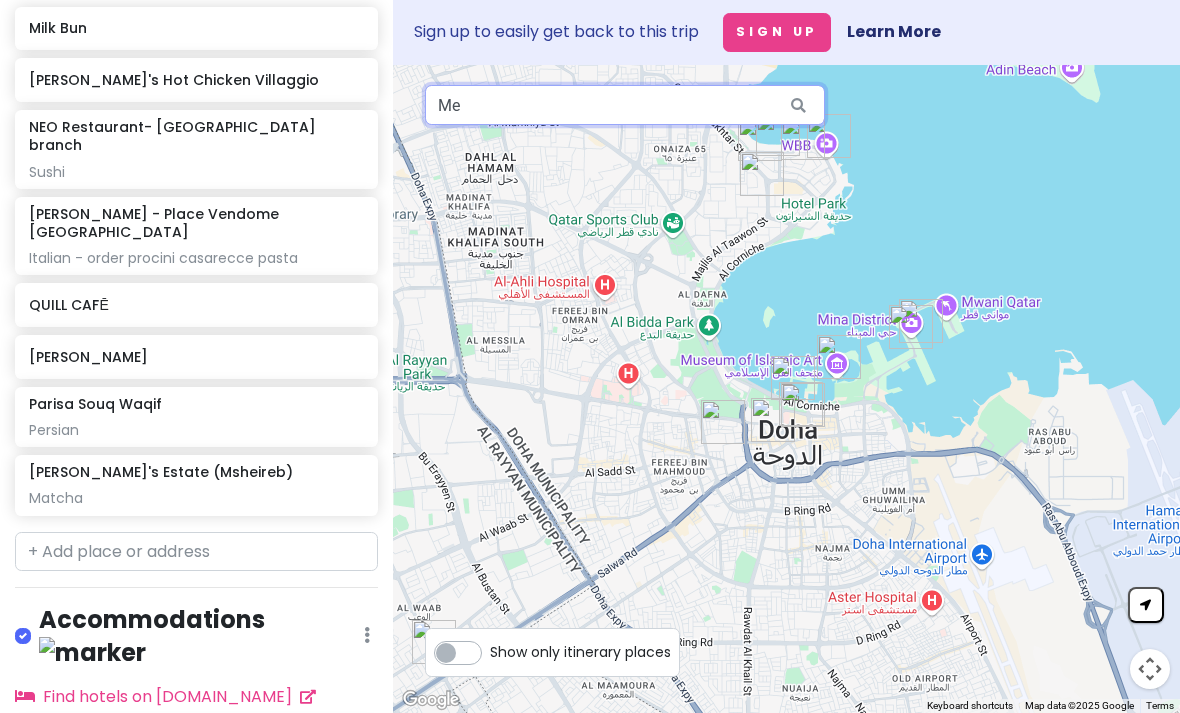 type on "M" 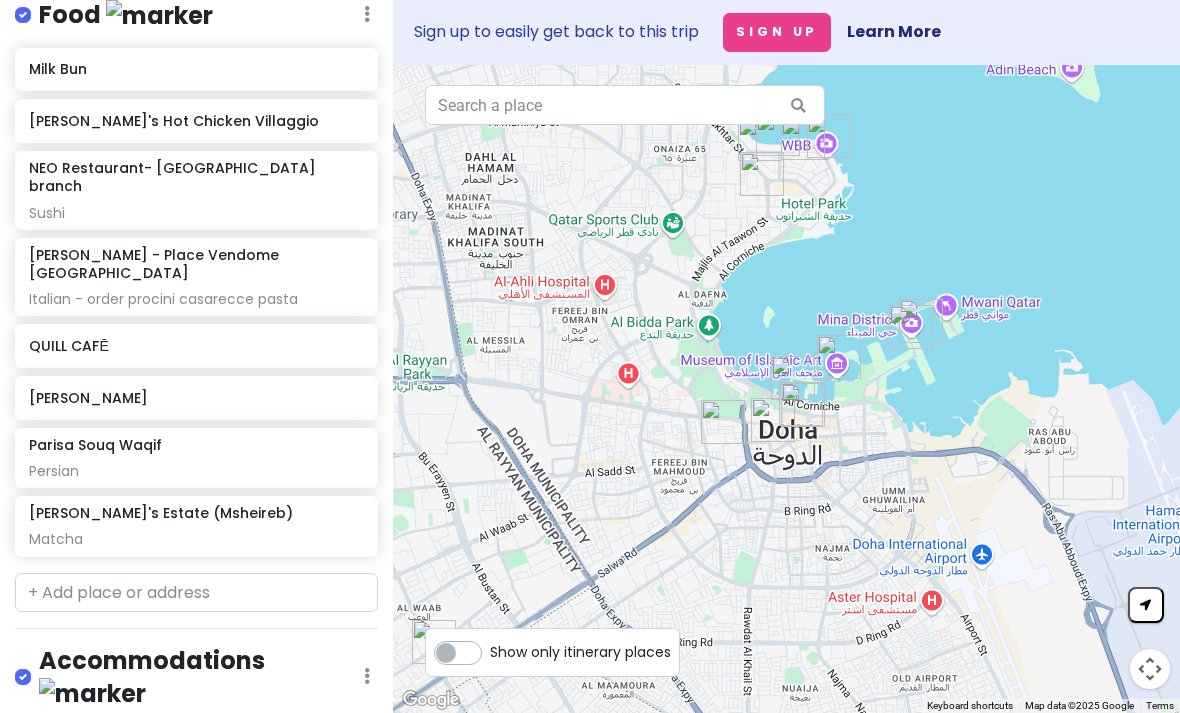 scroll, scrollTop: 1686, scrollLeft: 0, axis: vertical 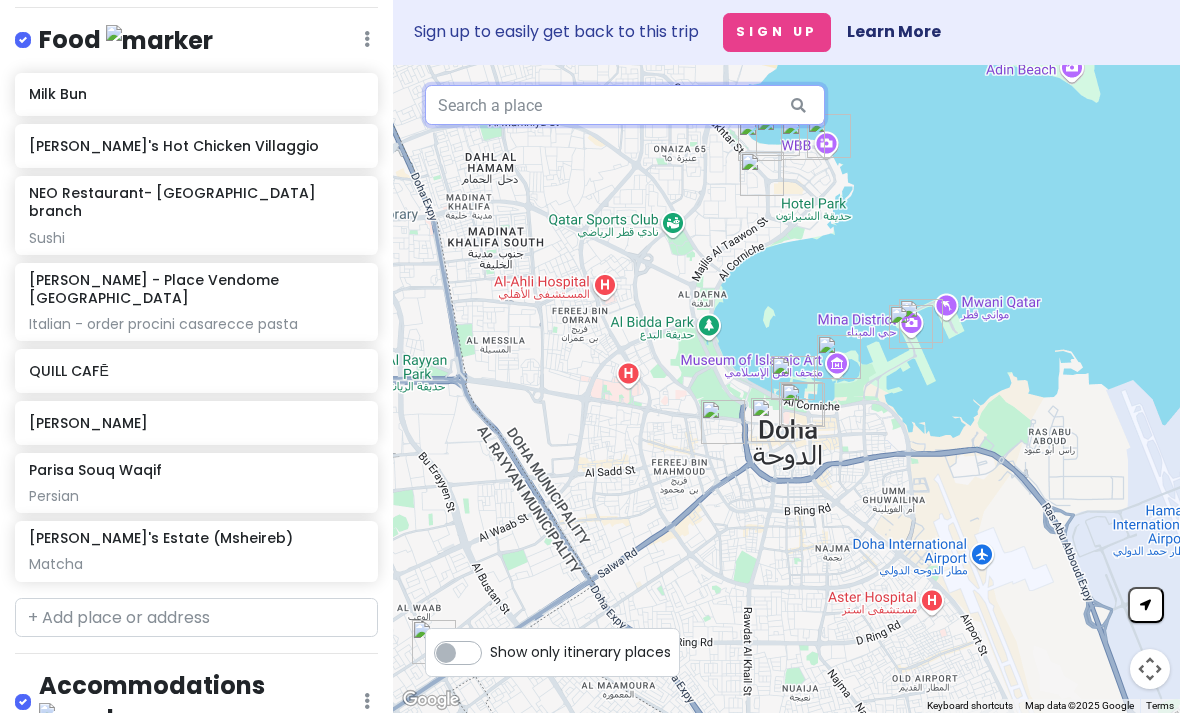 type 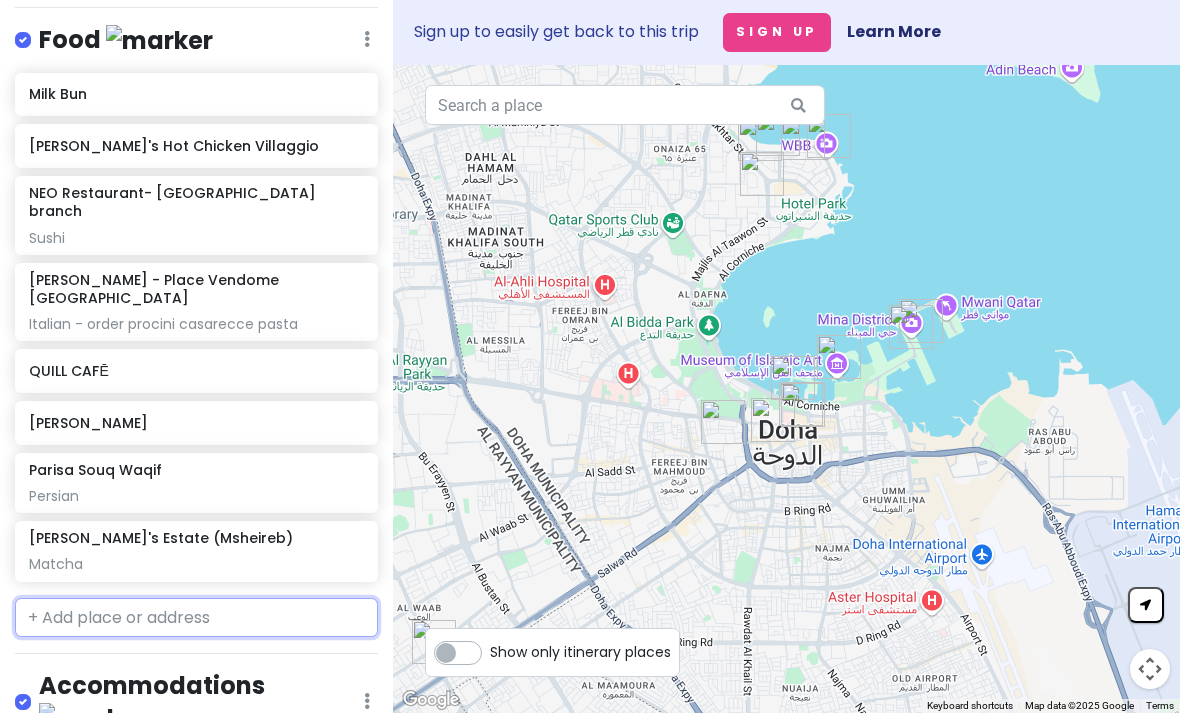 click at bounding box center (196, 618) 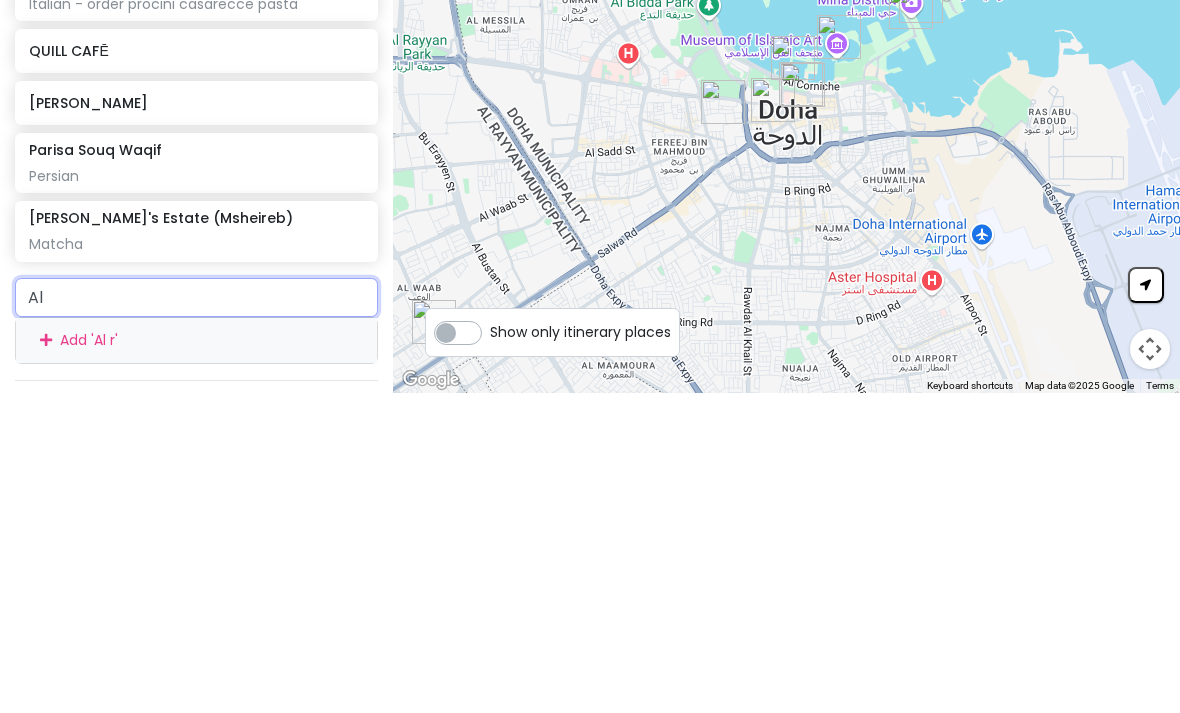 type on "A" 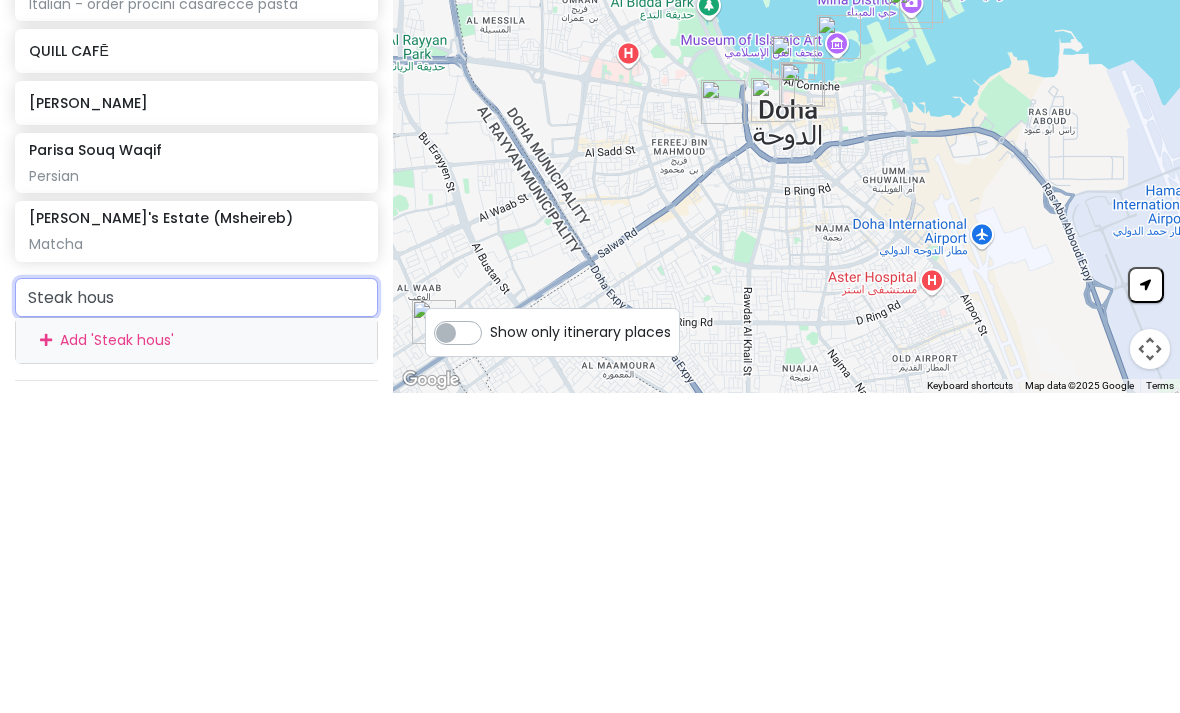 type on "Steak house" 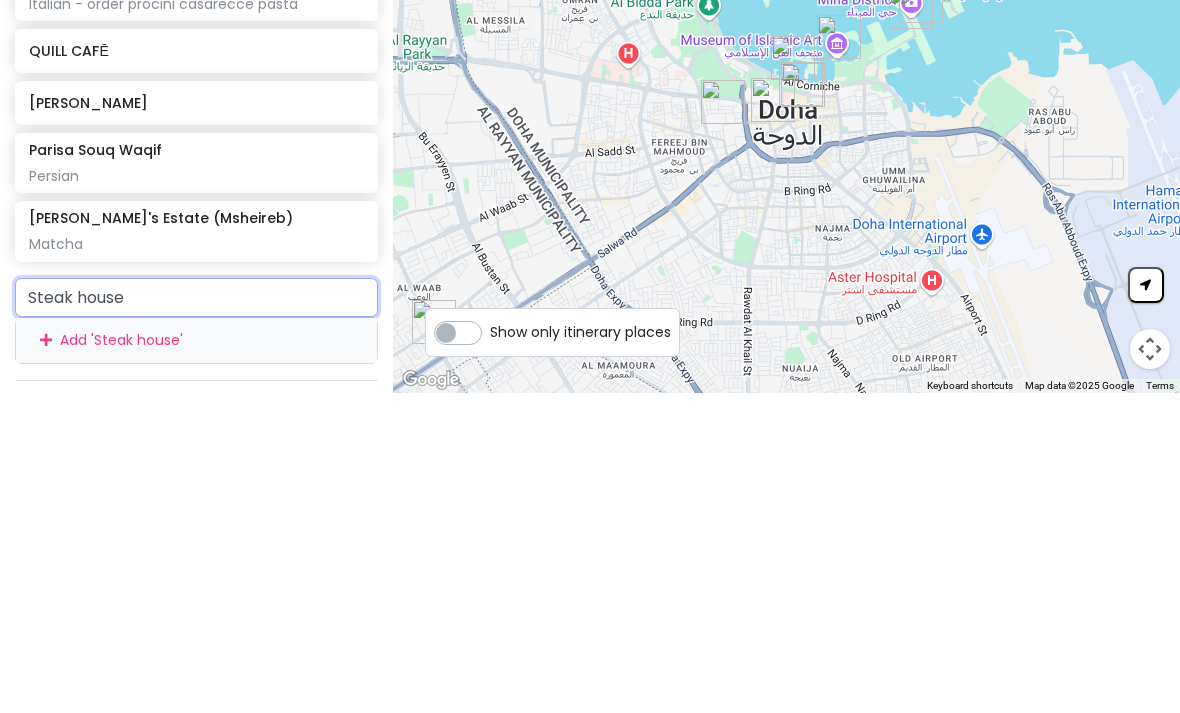 click on "Add ' Steak house '" at bounding box center (196, 660) 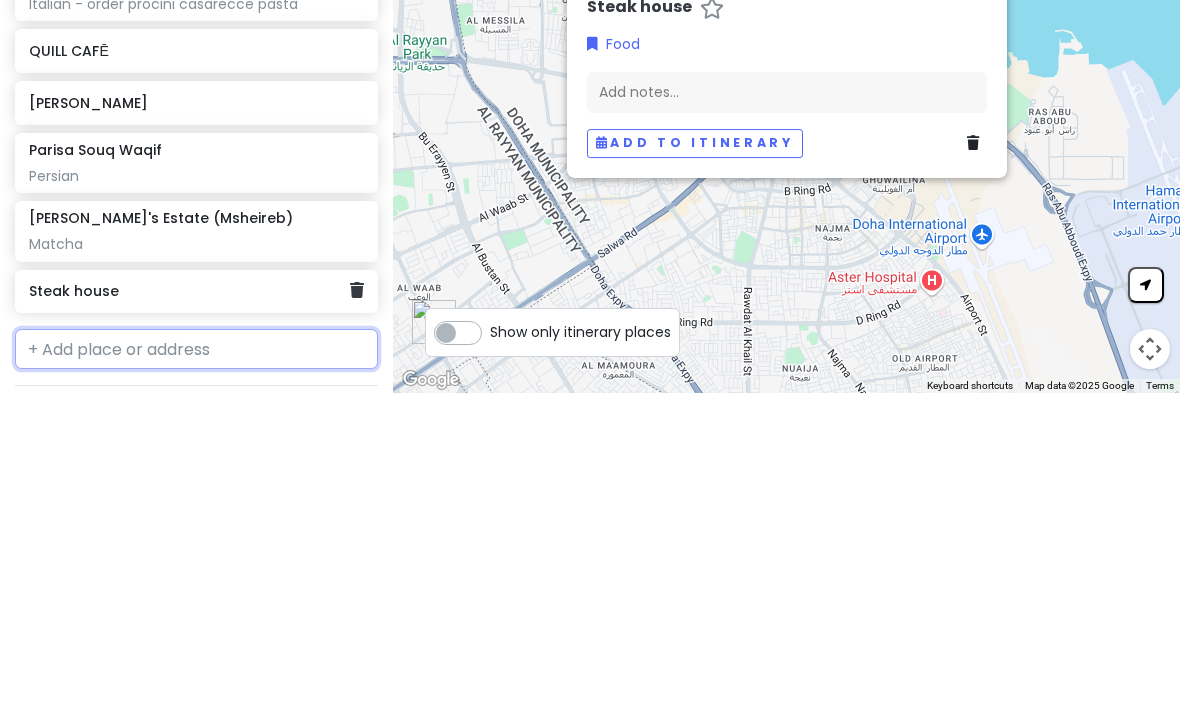 click at bounding box center (357, 610) 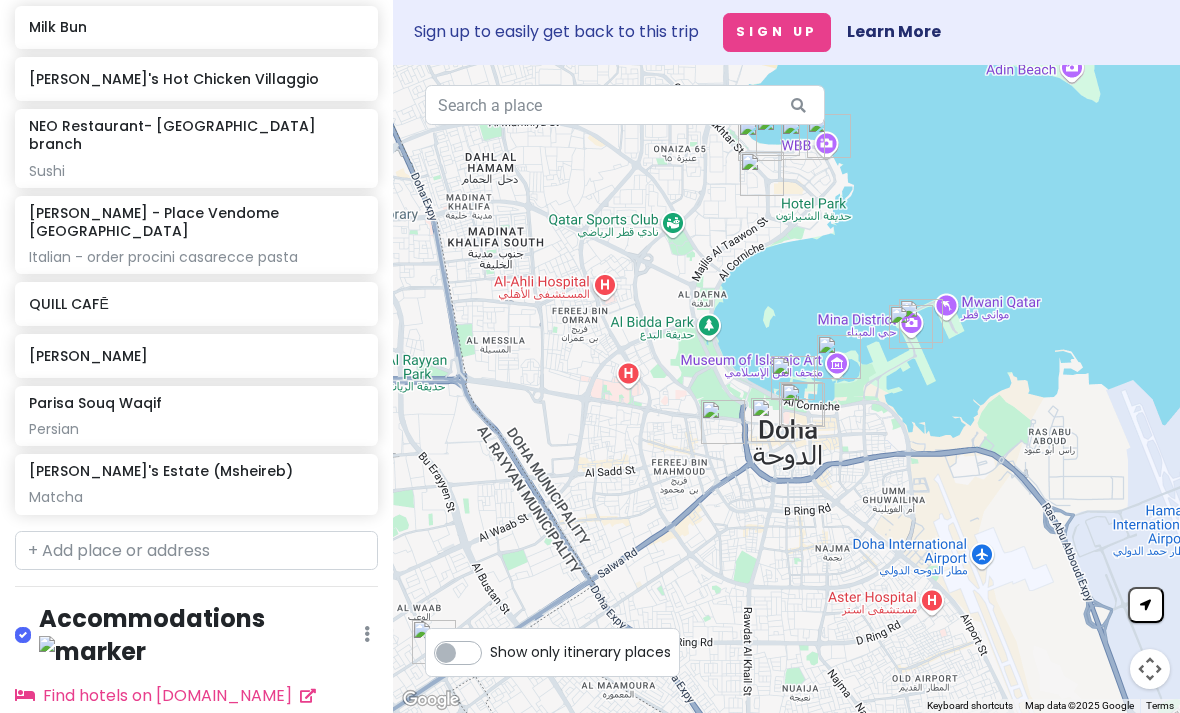 scroll, scrollTop: 1752, scrollLeft: 0, axis: vertical 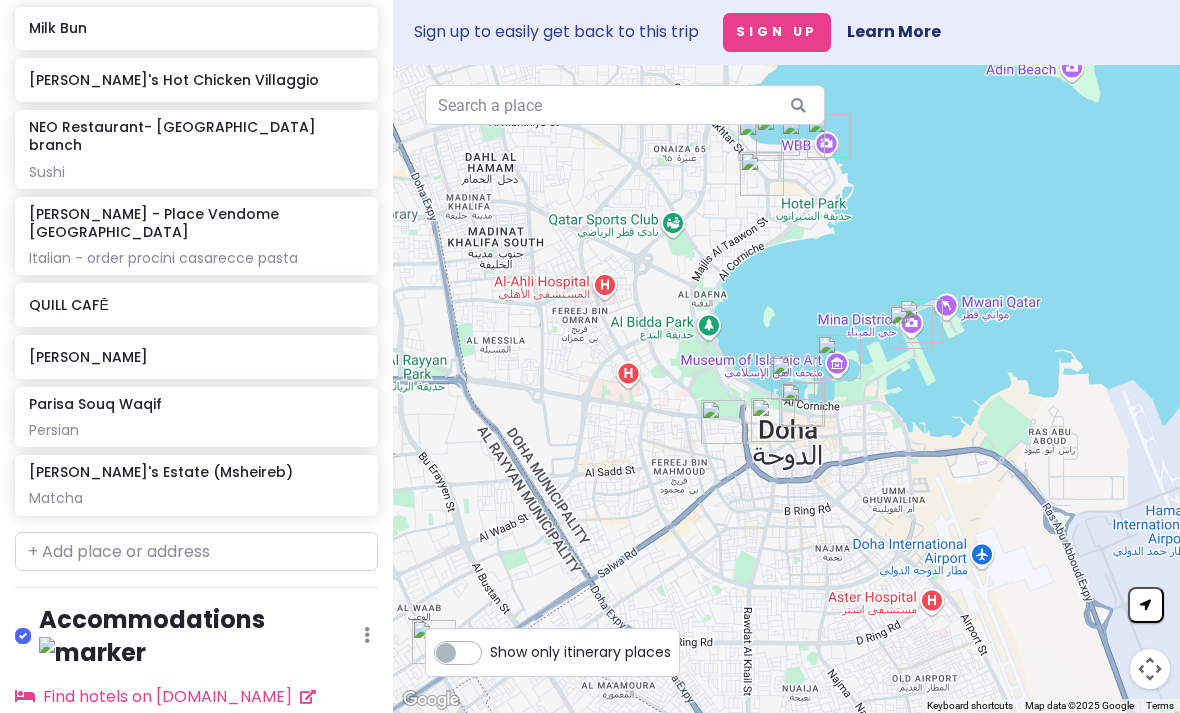 click on "Sign Up" at bounding box center [777, 32] 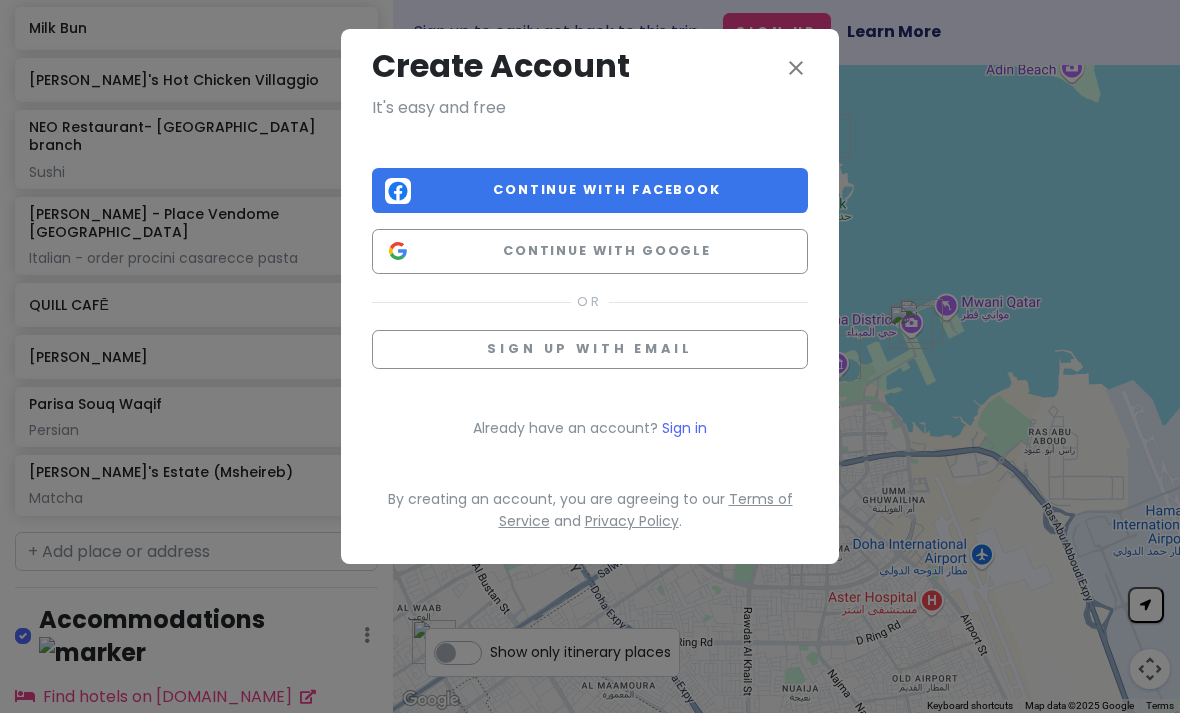 click on "Sign up with email" at bounding box center (590, 349) 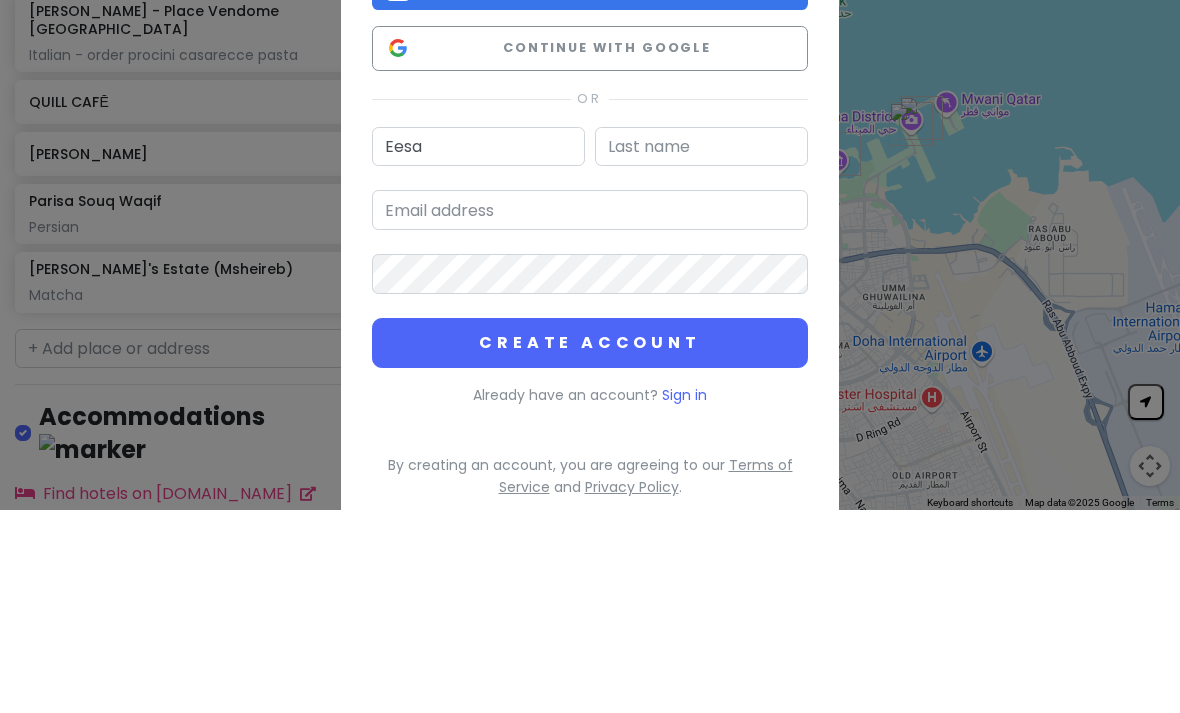 type on "Eesa" 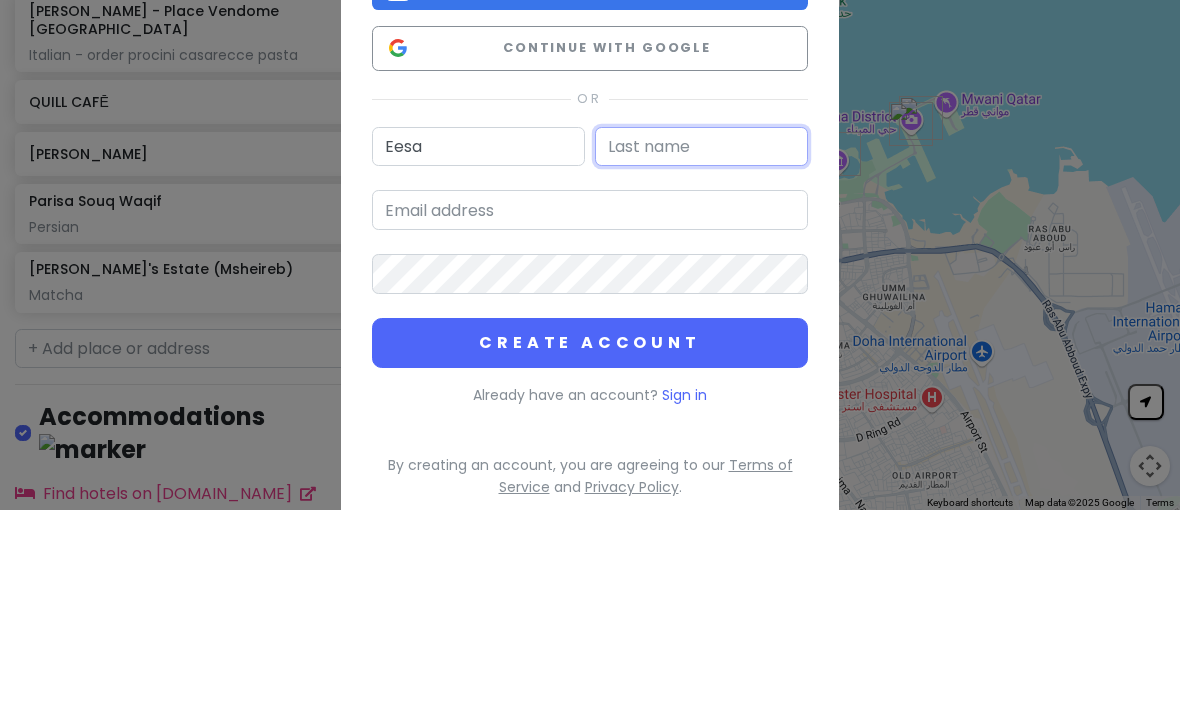 click at bounding box center [701, 350] 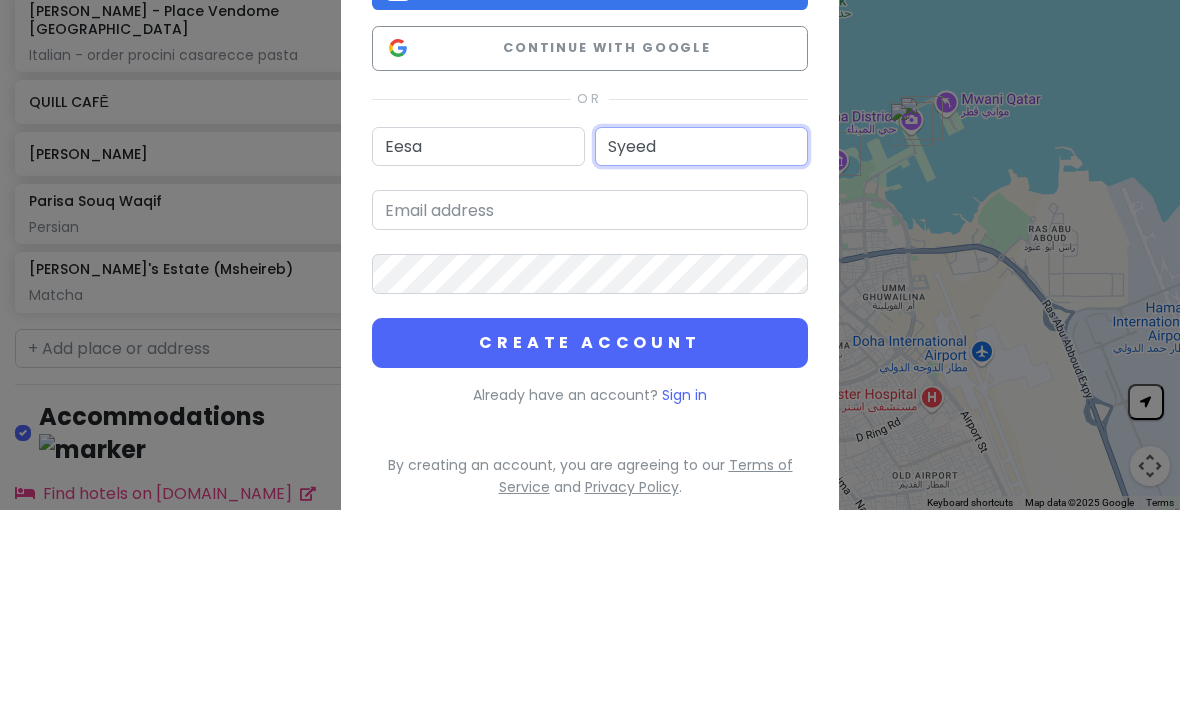 type on "Syeed" 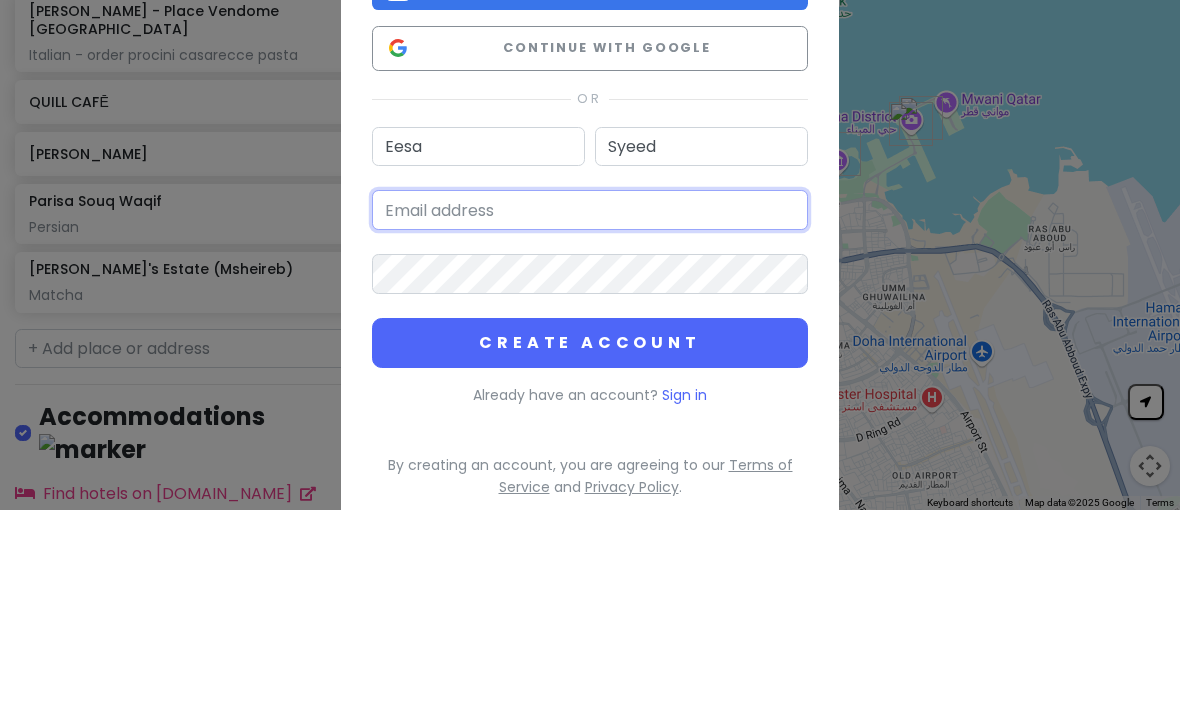 click at bounding box center [590, 413] 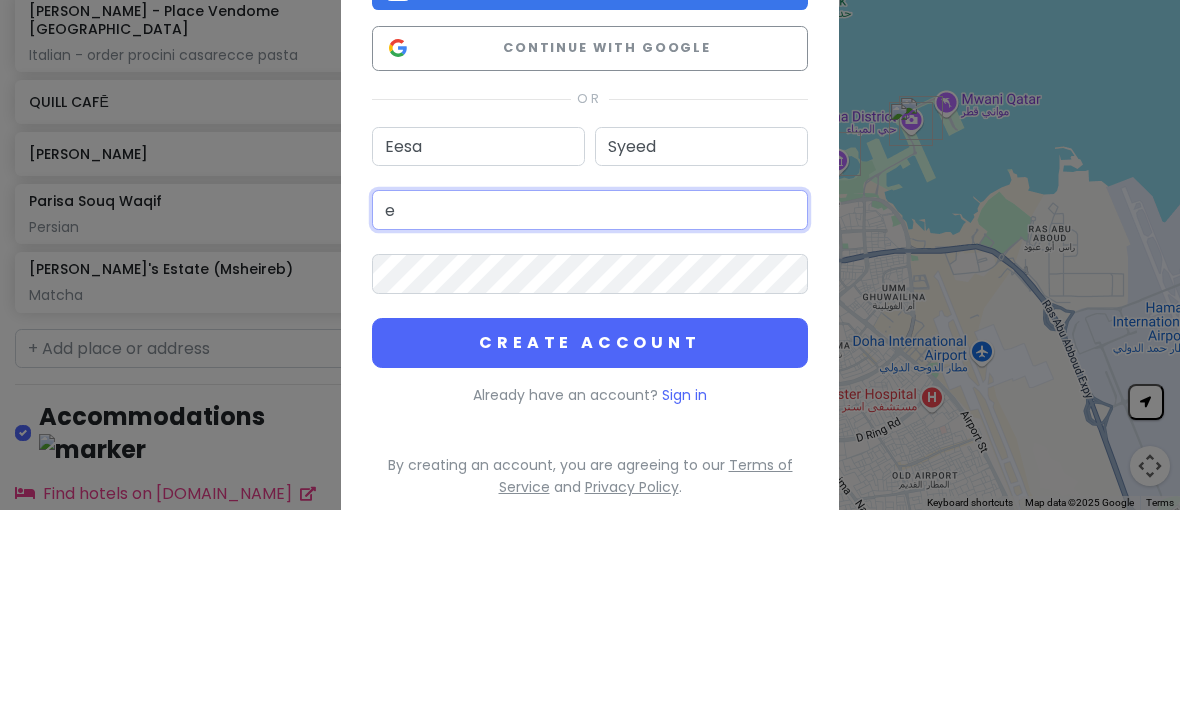 type on "ee" 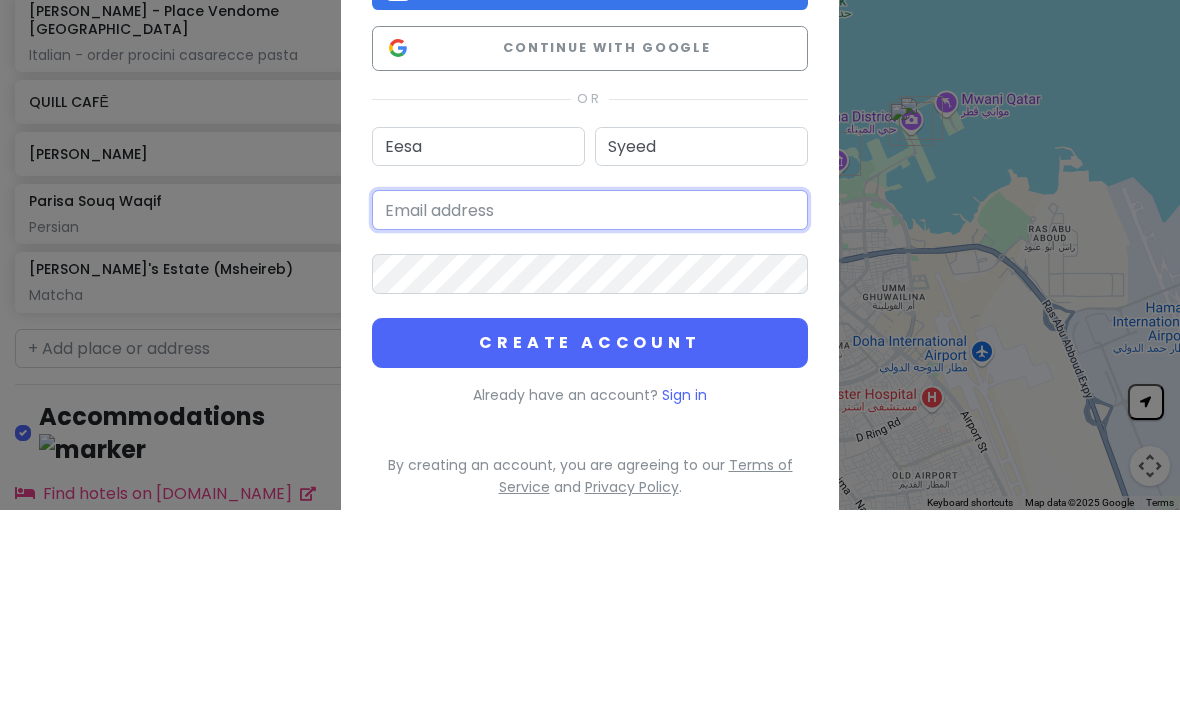 type on "[EMAIL_ADDRESS][DOMAIN_NAME]" 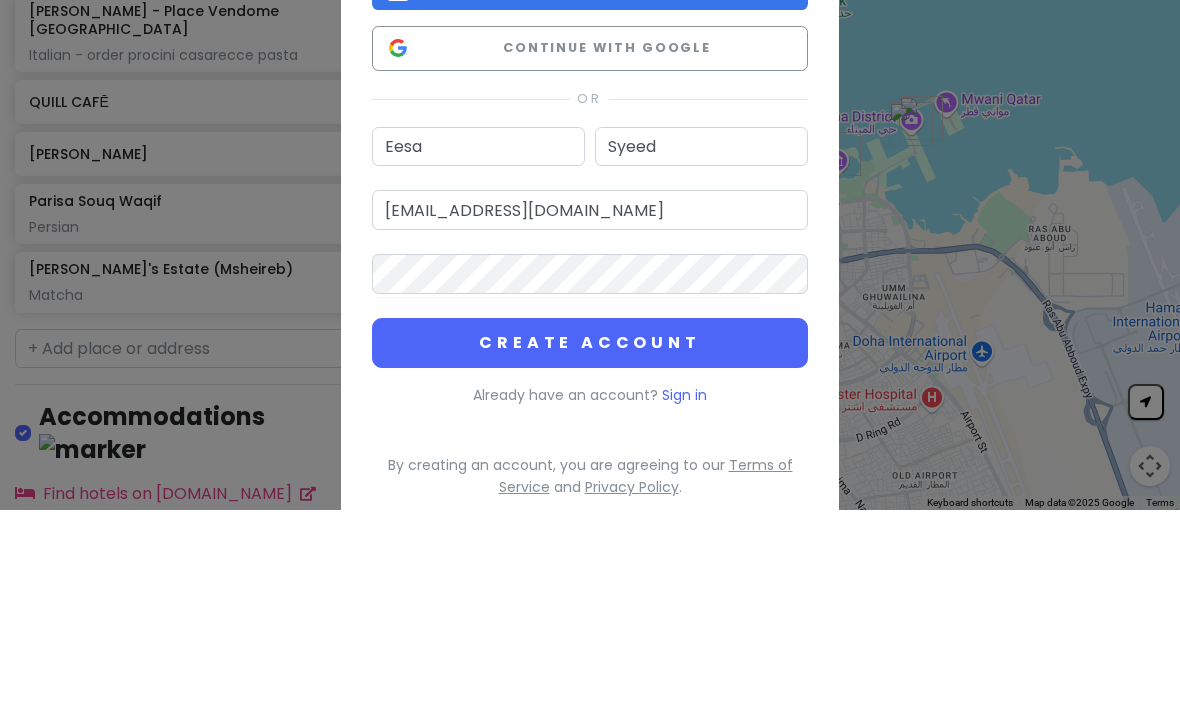 click on "Eesa Syeed [EMAIL_ADDRESS][DOMAIN_NAME] Create Account" at bounding box center (590, 450) 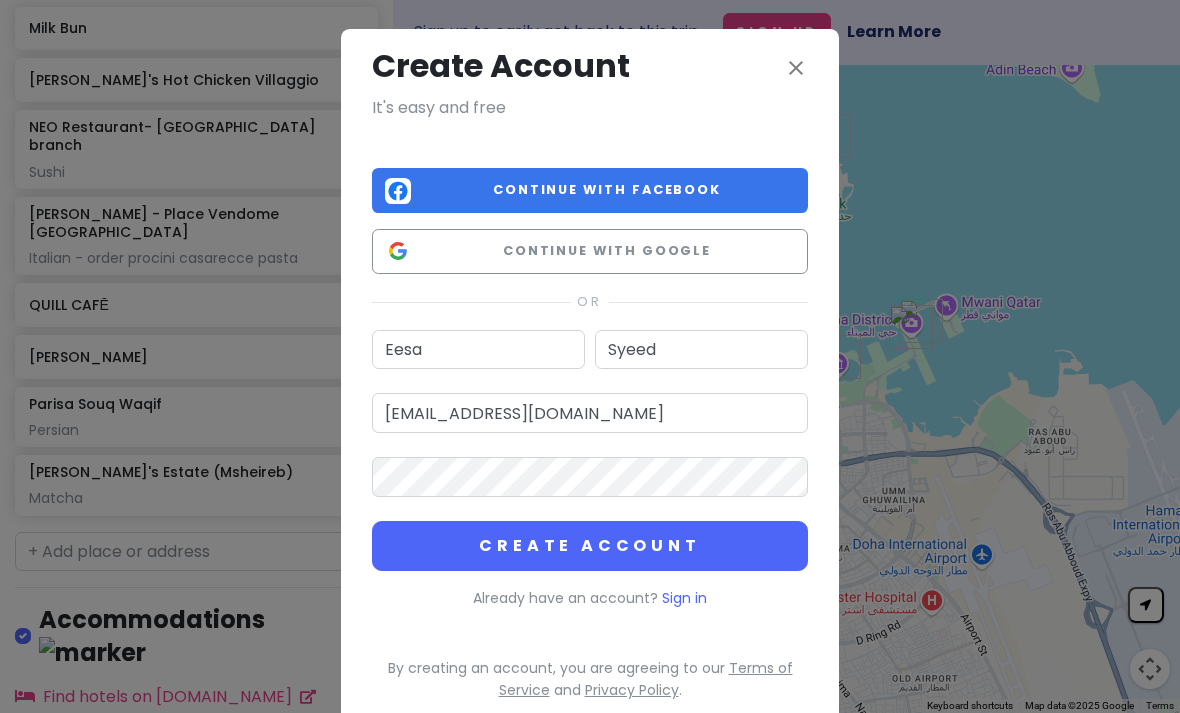 click on "Create Account" at bounding box center [590, 546] 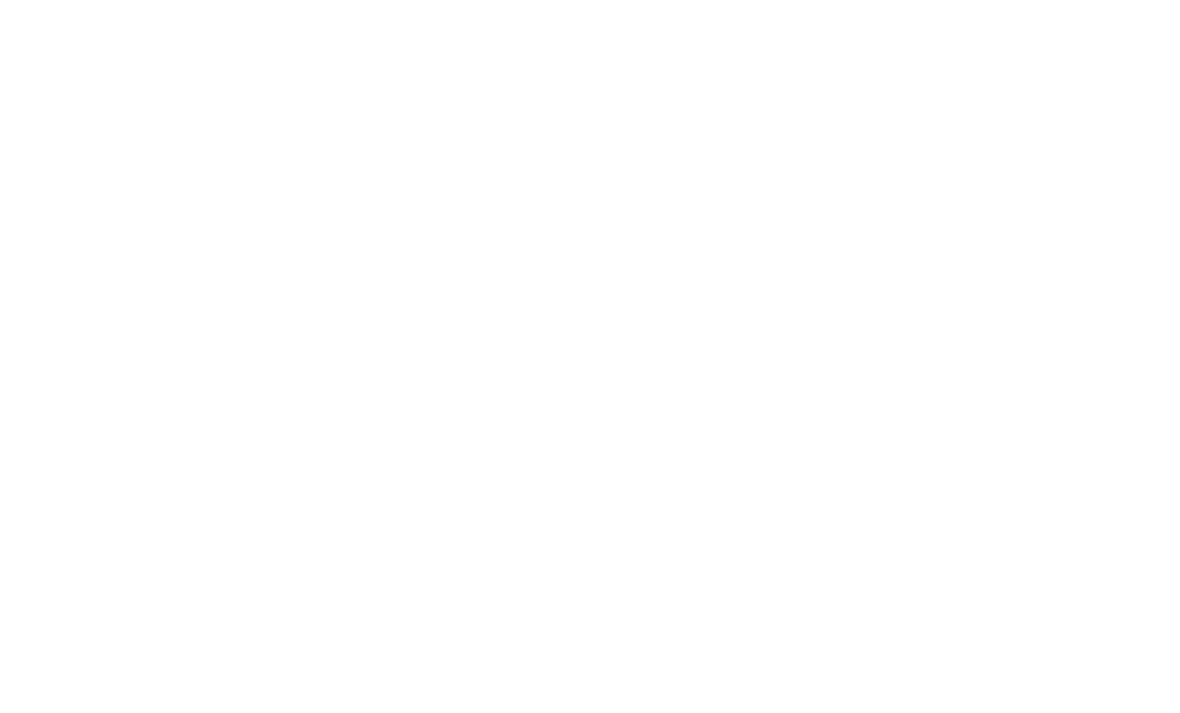 scroll, scrollTop: 0, scrollLeft: 0, axis: both 